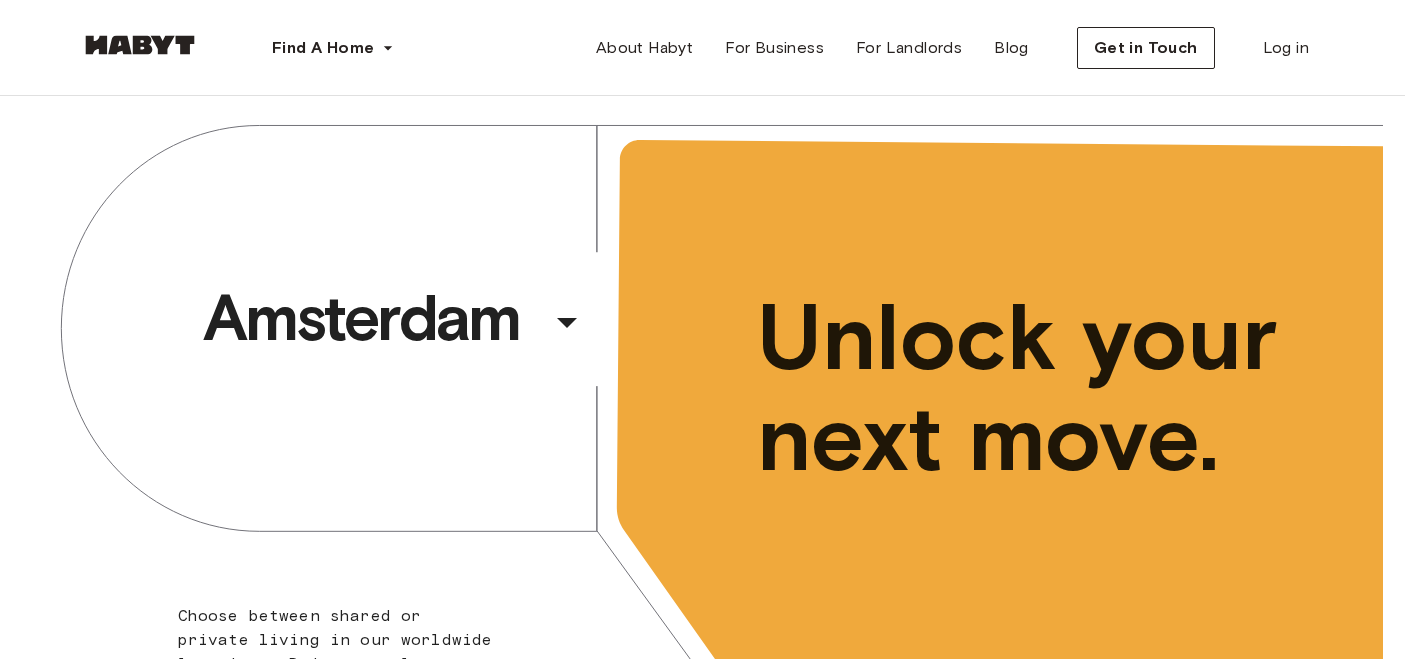 scroll, scrollTop: 0, scrollLeft: 0, axis: both 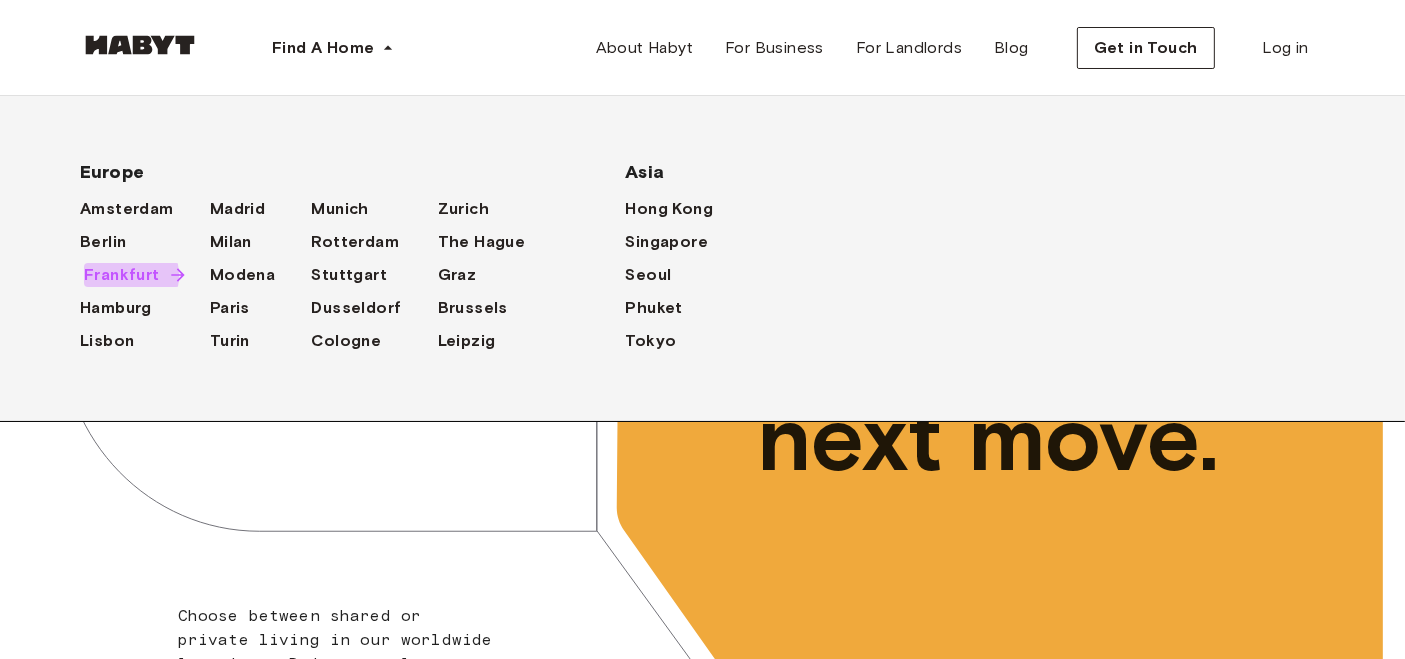 click on "Frankfurt" at bounding box center [122, 275] 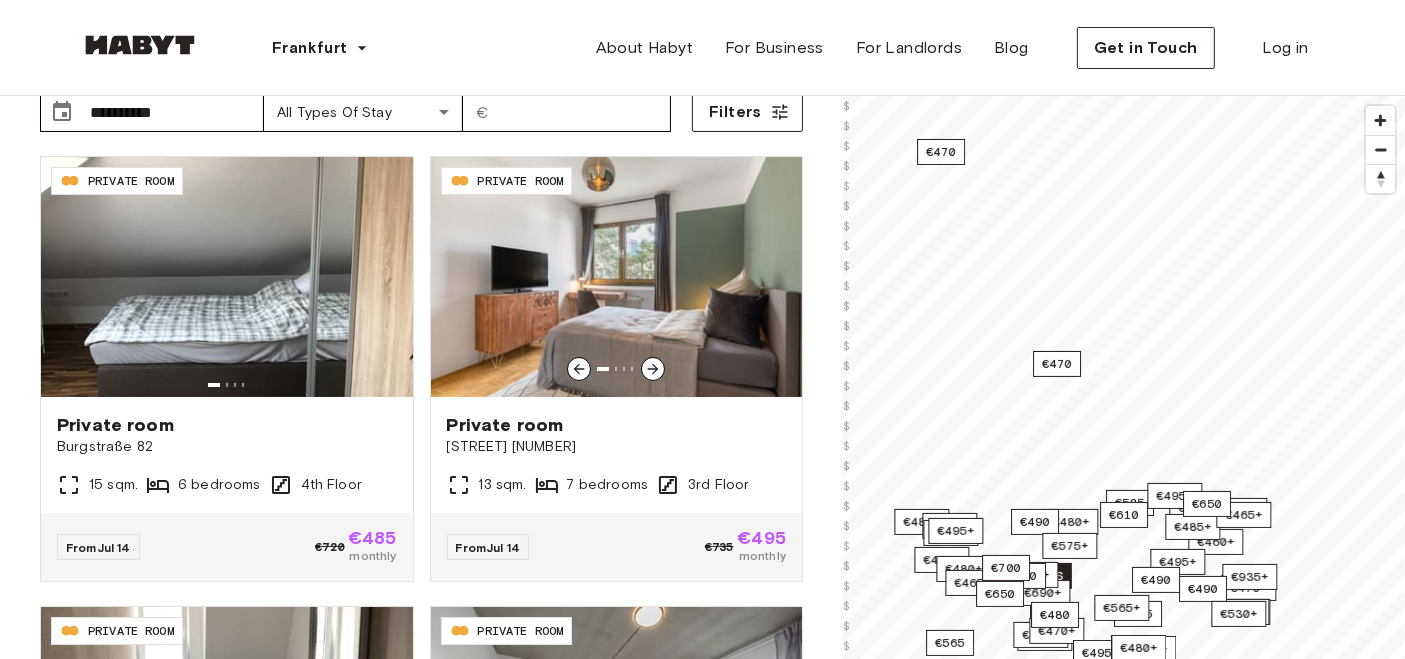 scroll, scrollTop: 120, scrollLeft: 0, axis: vertical 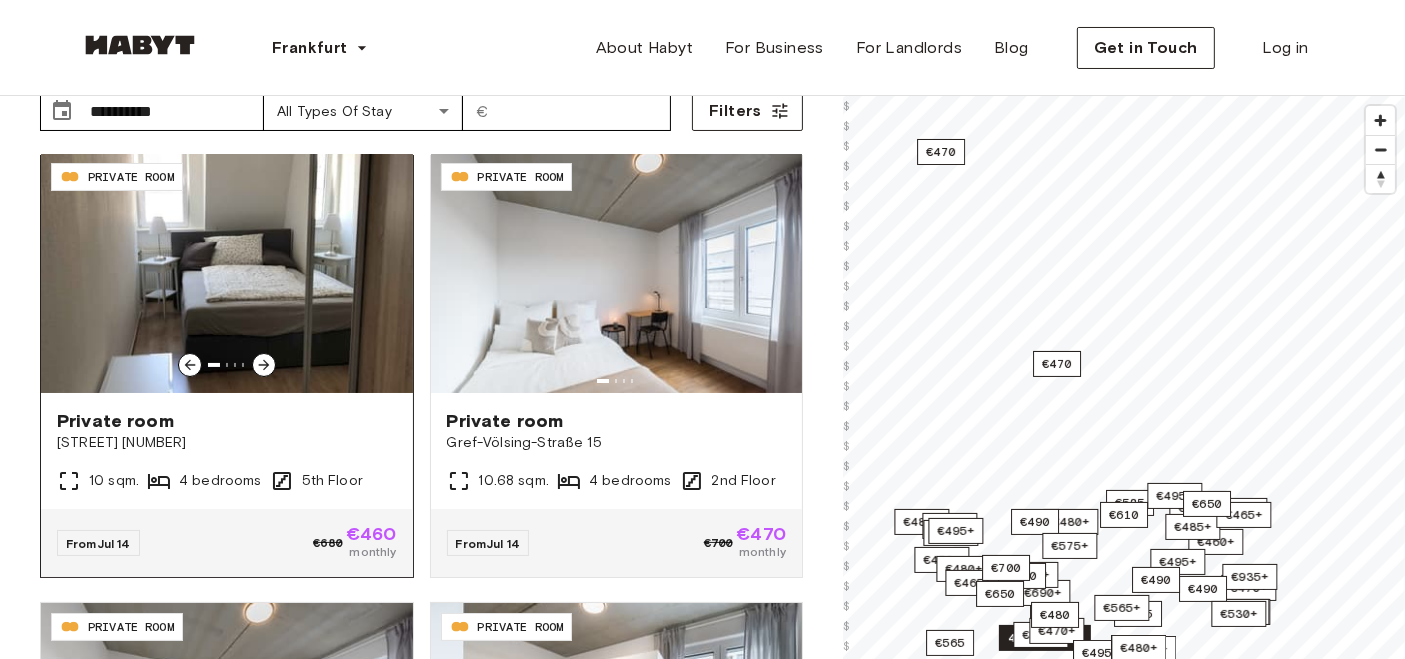 click on "[STREET] [NUMBER]" at bounding box center (227, 443) 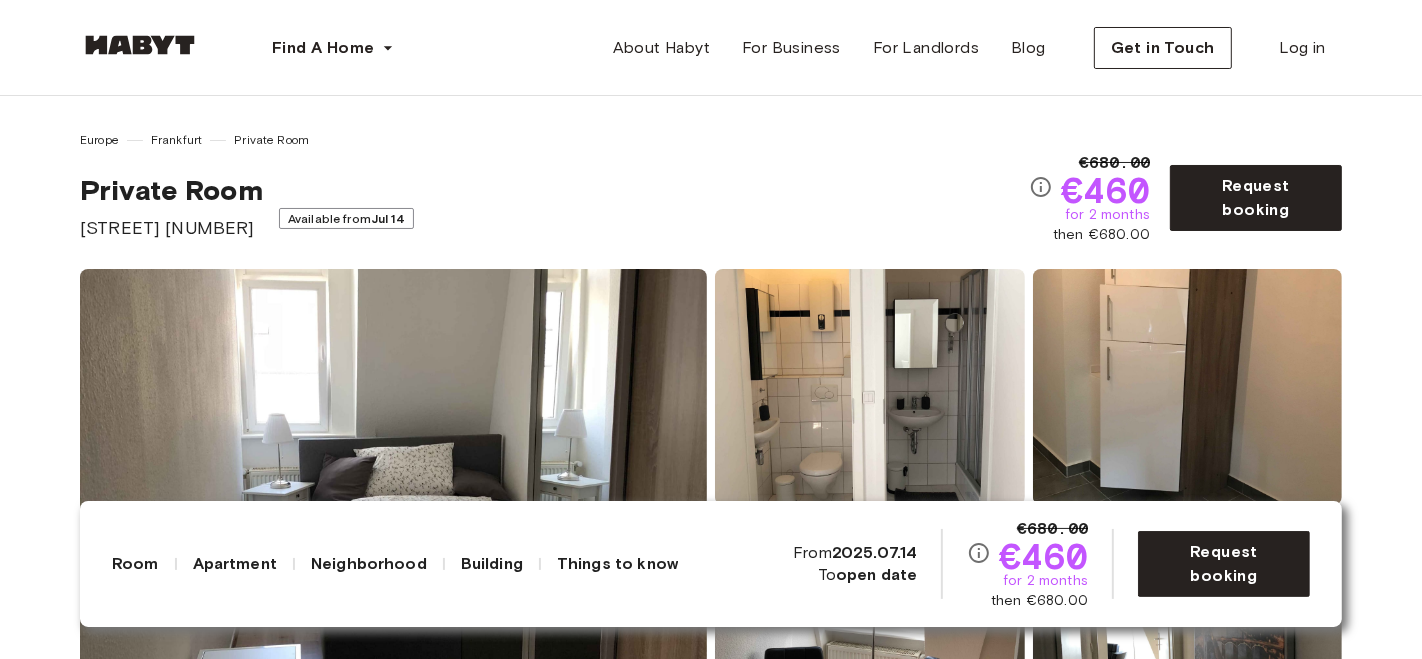 scroll, scrollTop: 2, scrollLeft: 0, axis: vertical 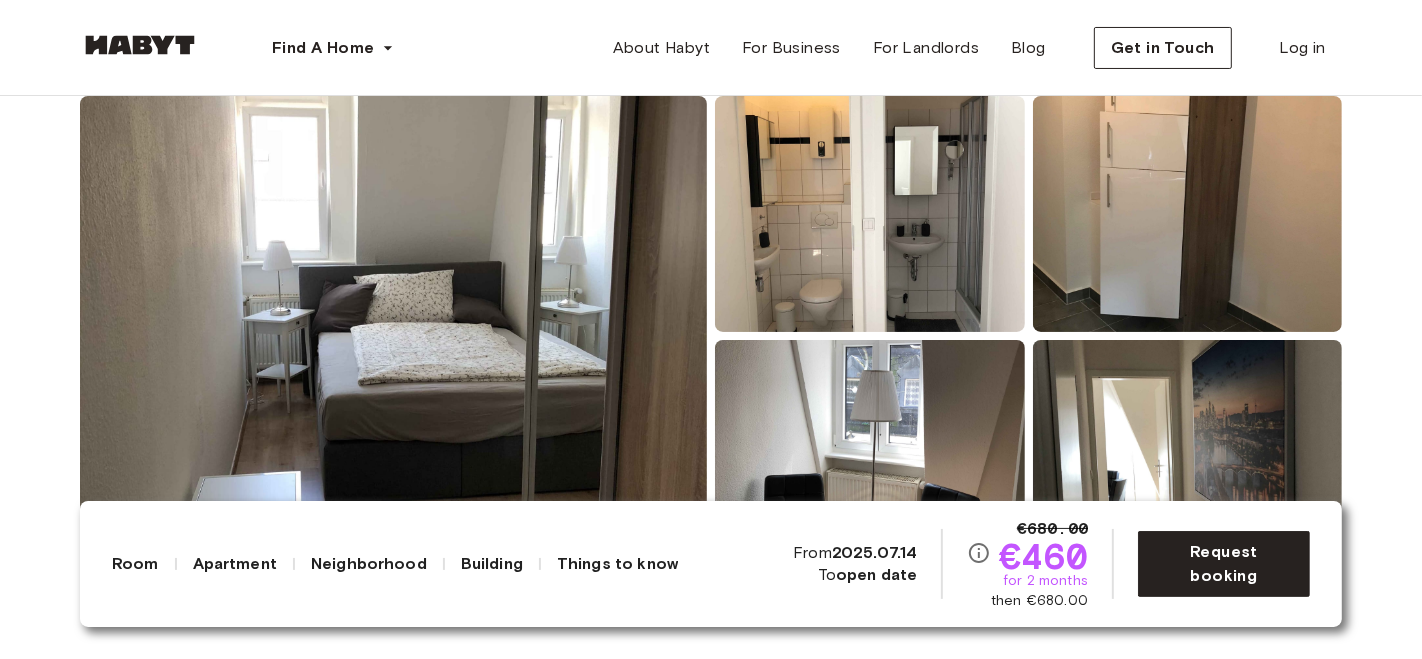 click at bounding box center [393, 336] 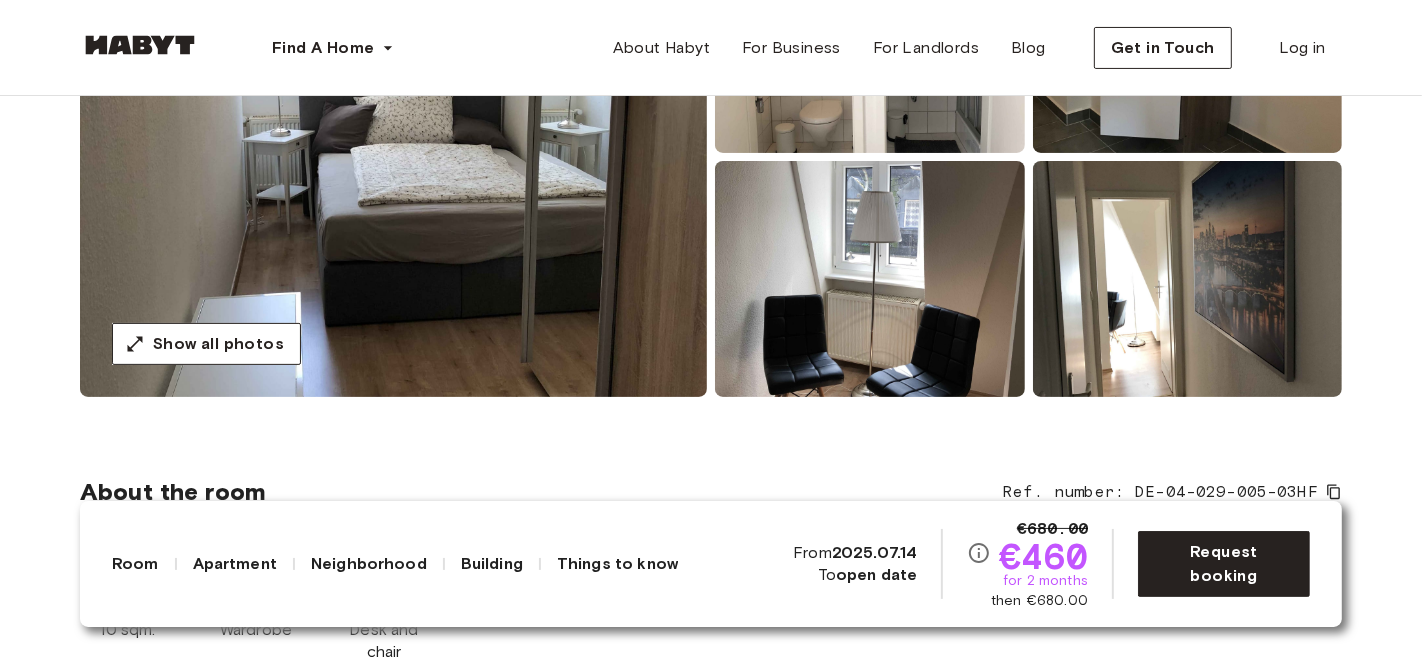 scroll, scrollTop: 354, scrollLeft: 0, axis: vertical 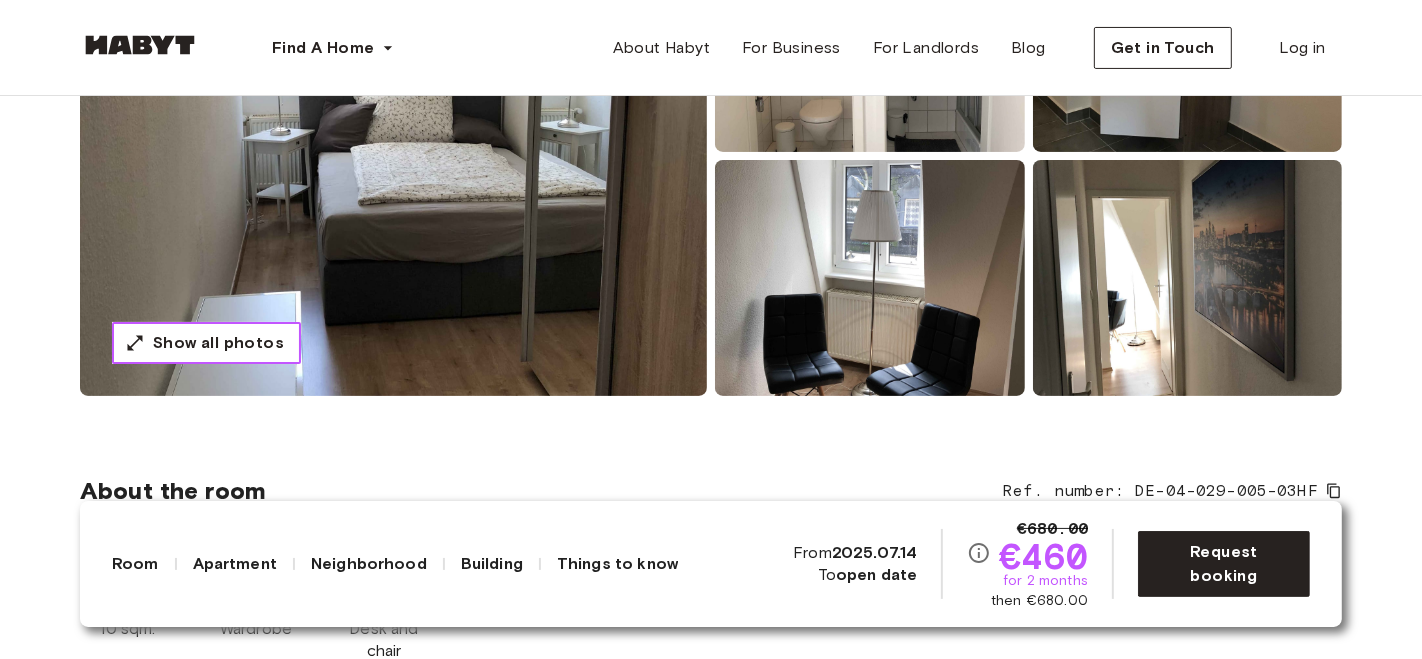 click on "Show all photos" at bounding box center [218, 343] 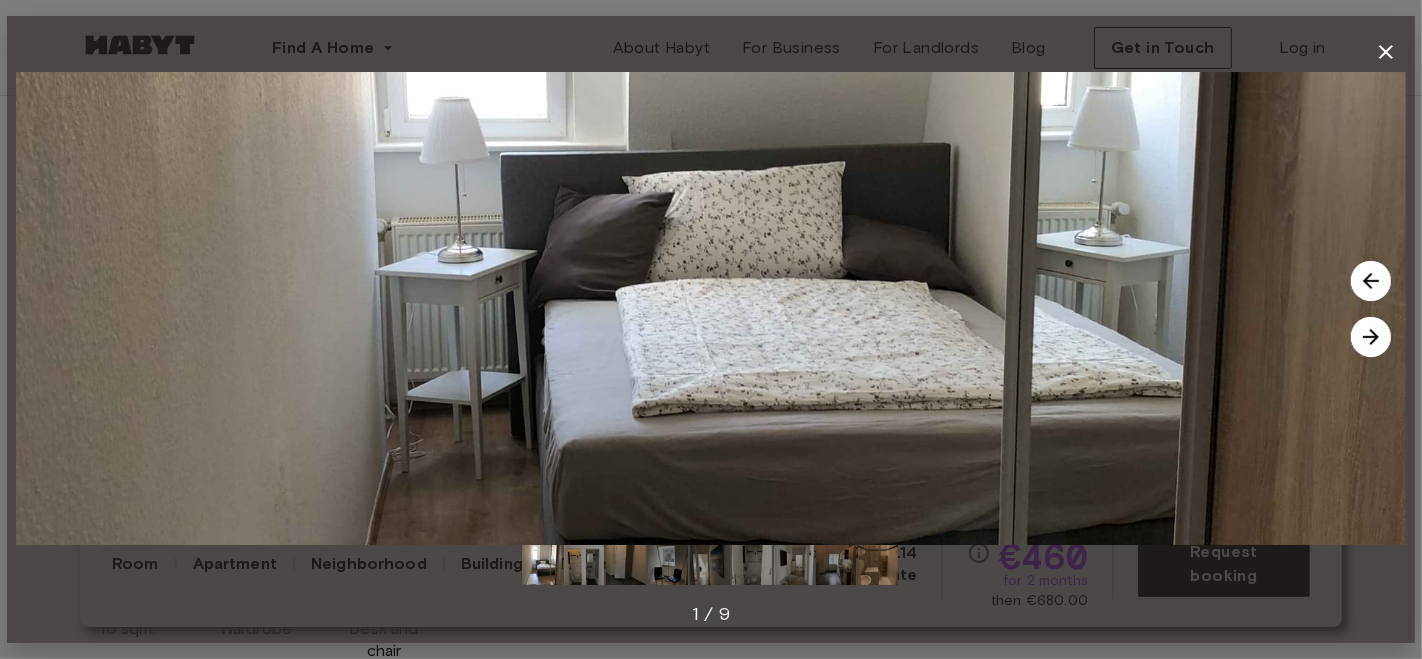 click at bounding box center [1371, 337] 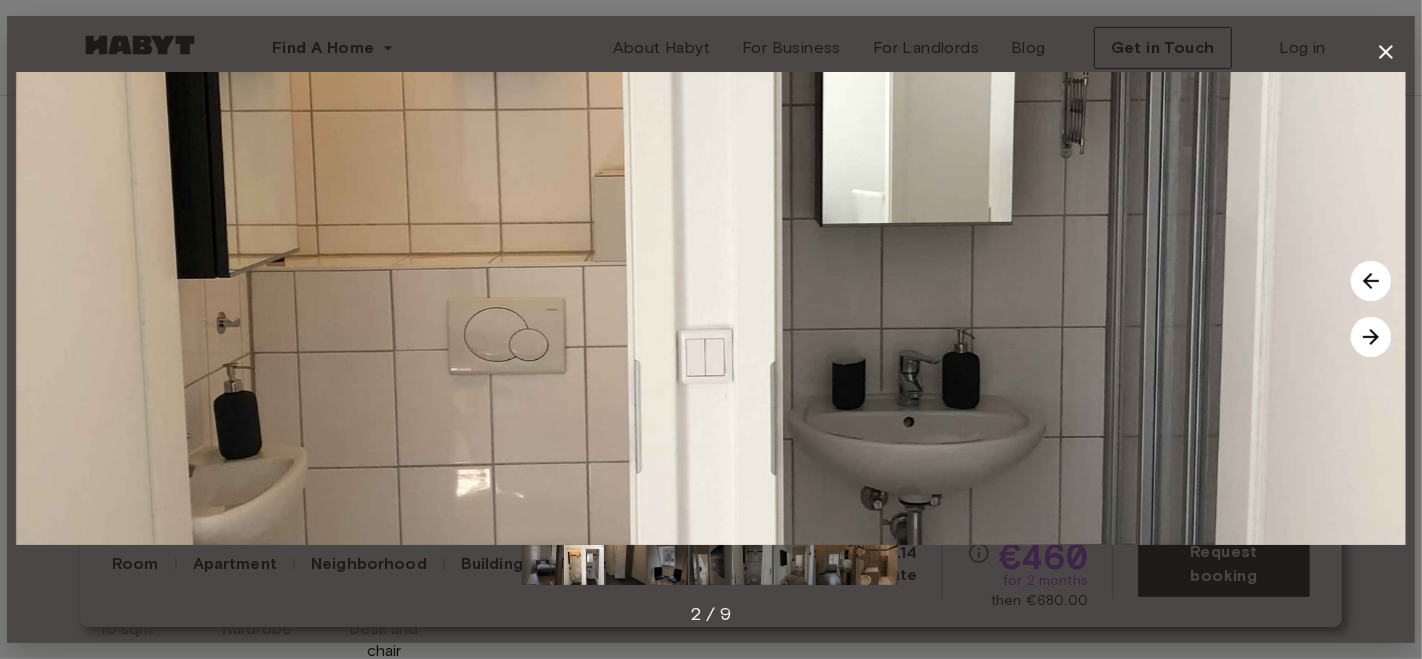 click at bounding box center (1371, 337) 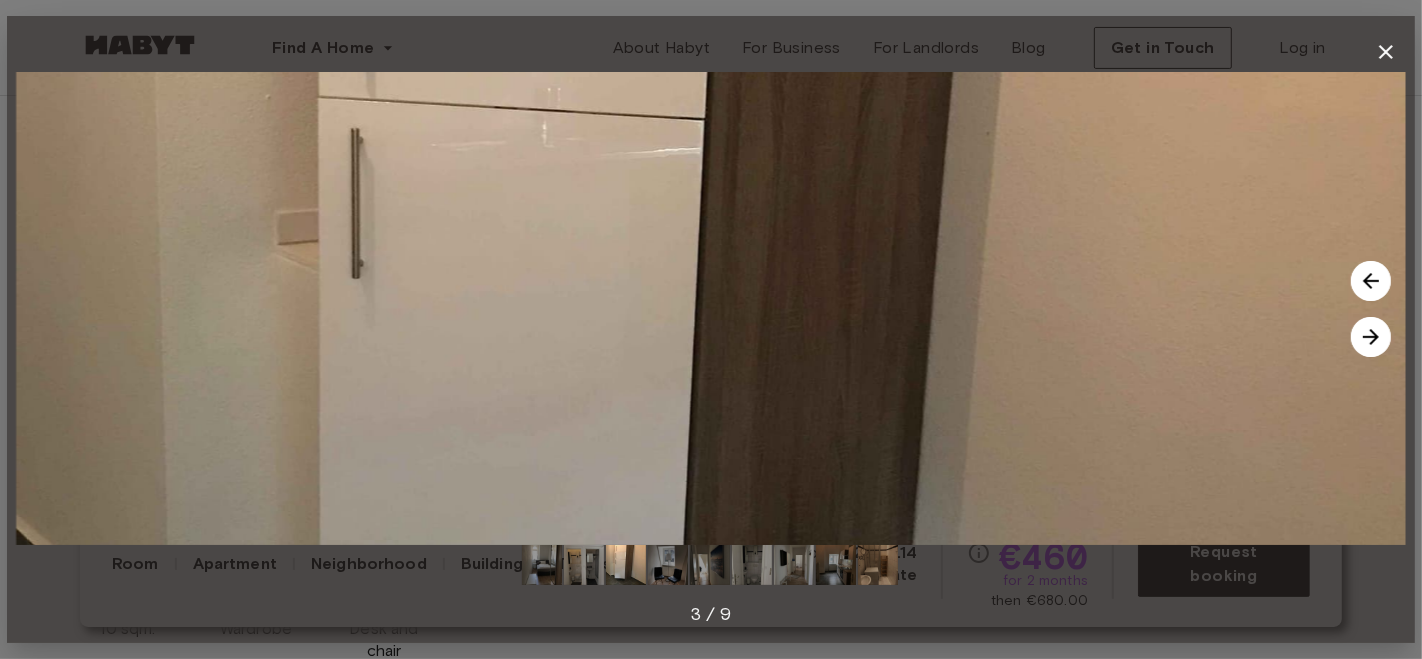click at bounding box center [1371, 337] 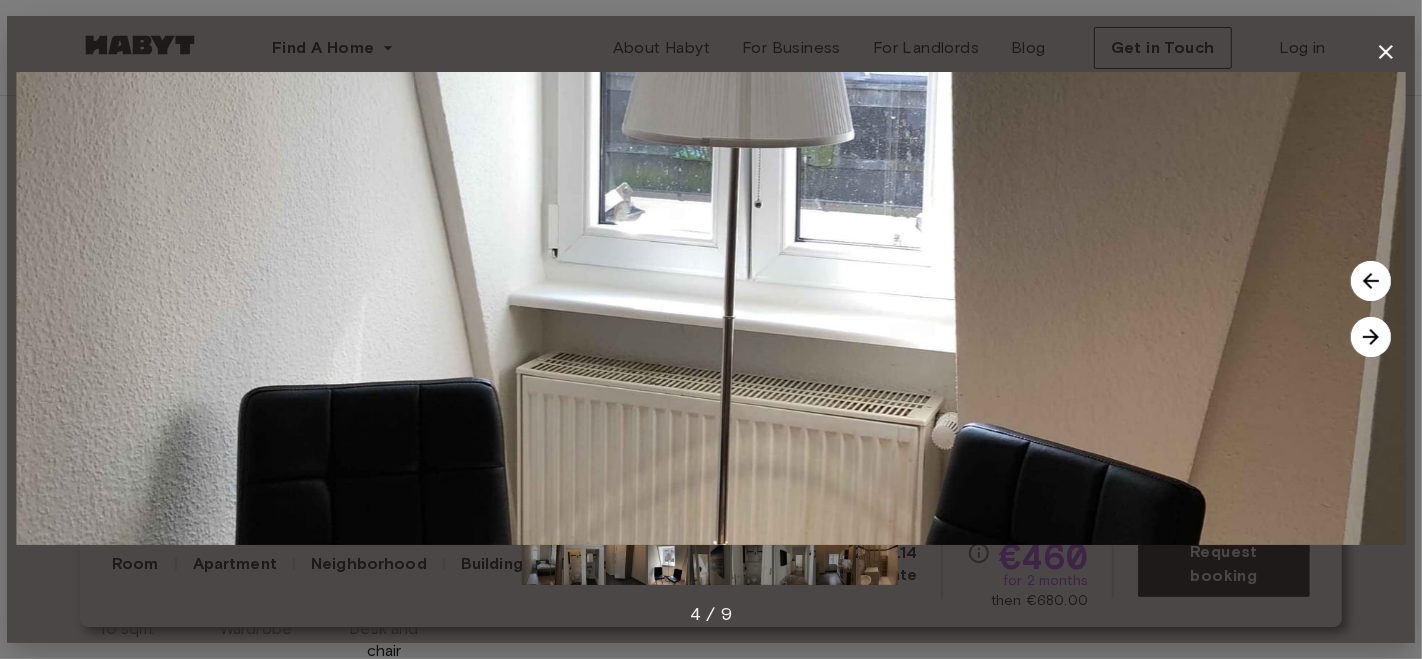 click at bounding box center [1371, 337] 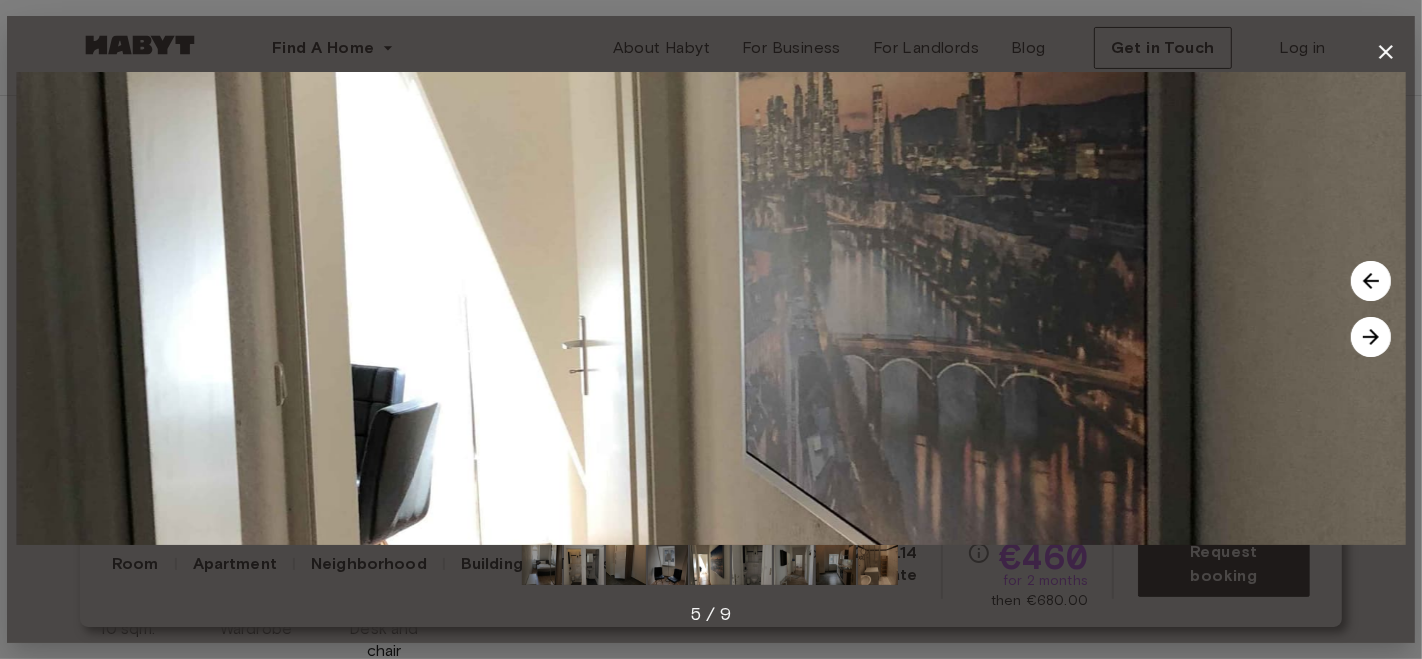click at bounding box center [1371, 337] 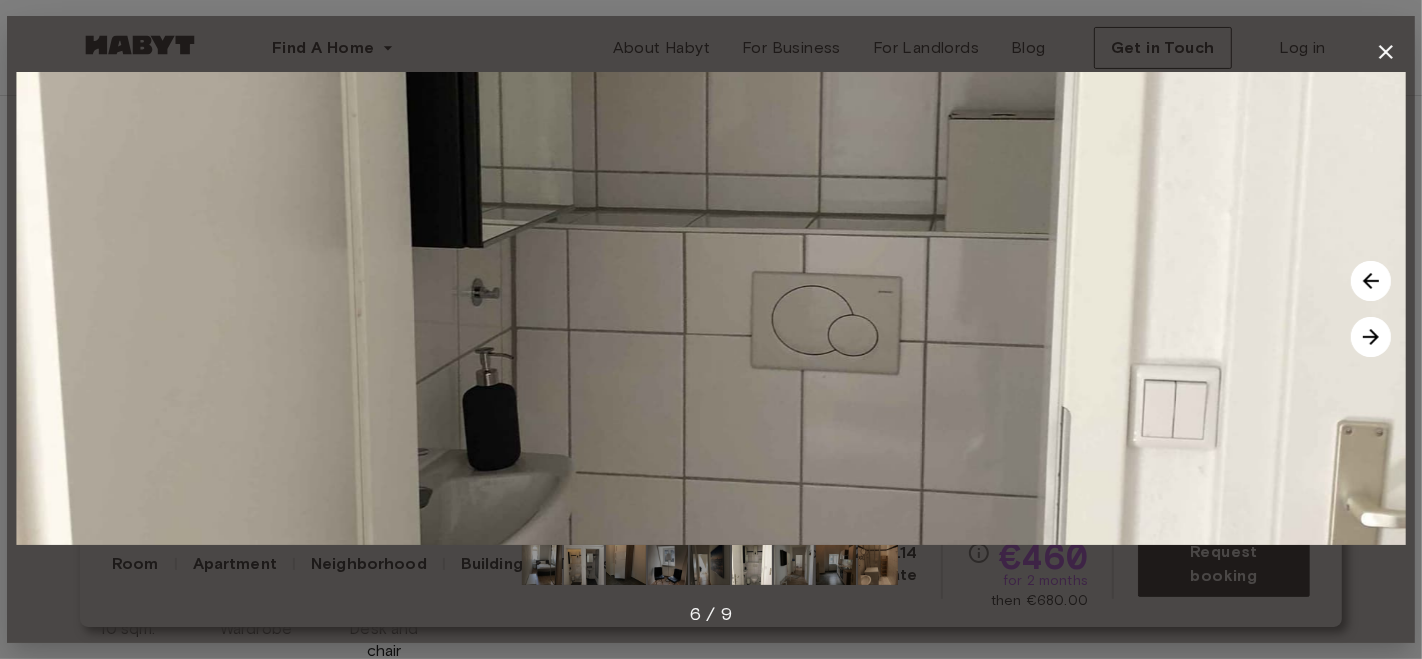 click at bounding box center [1371, 337] 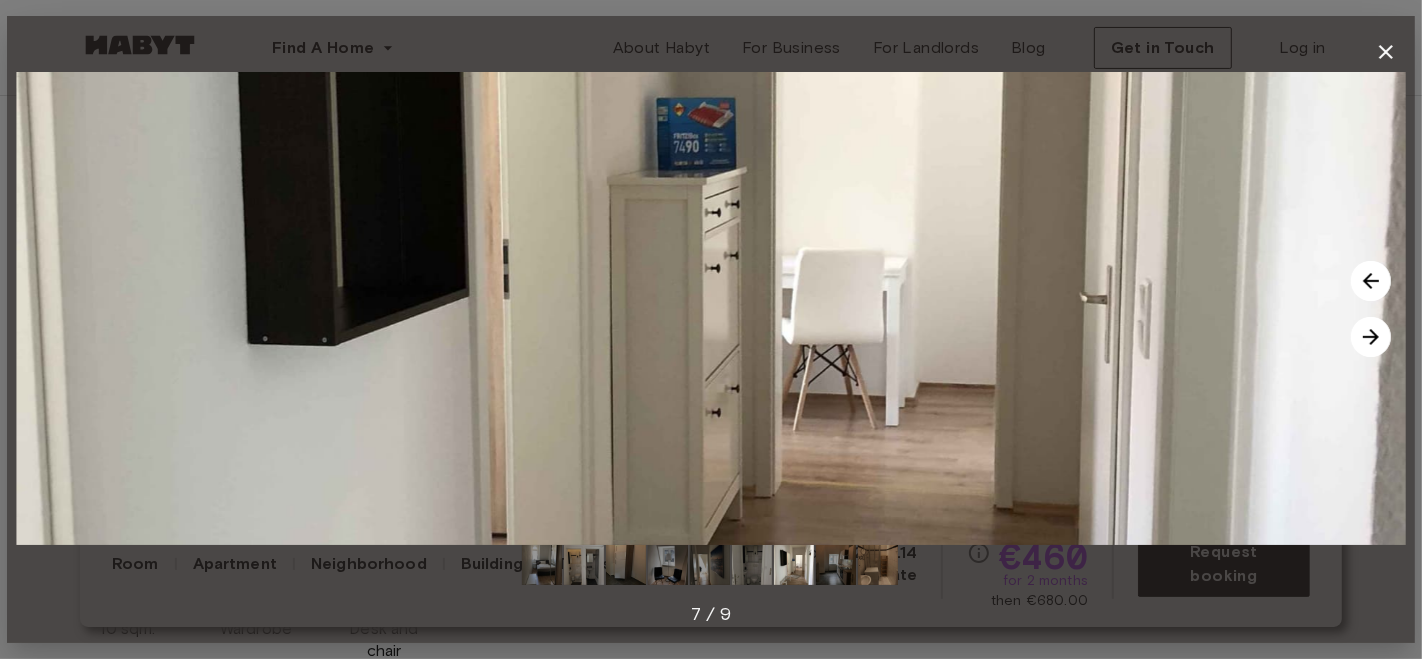 click at bounding box center [1371, 337] 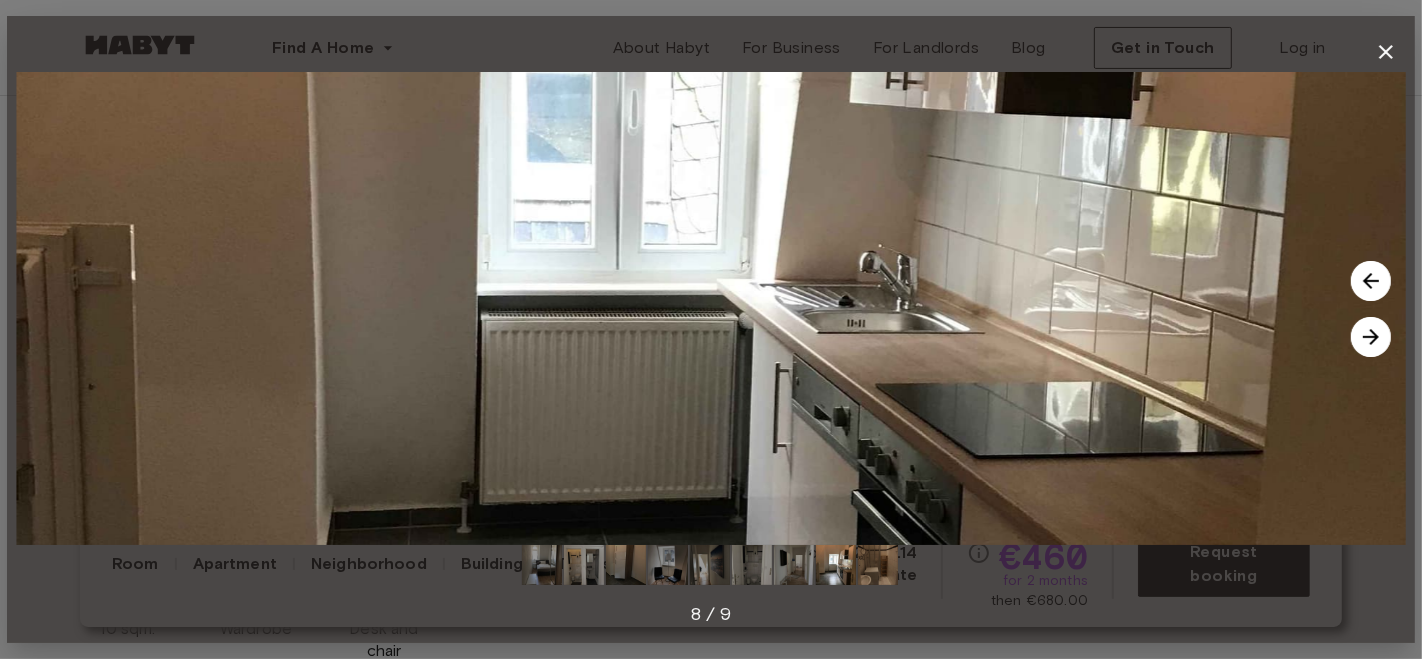 click at bounding box center (1371, 337) 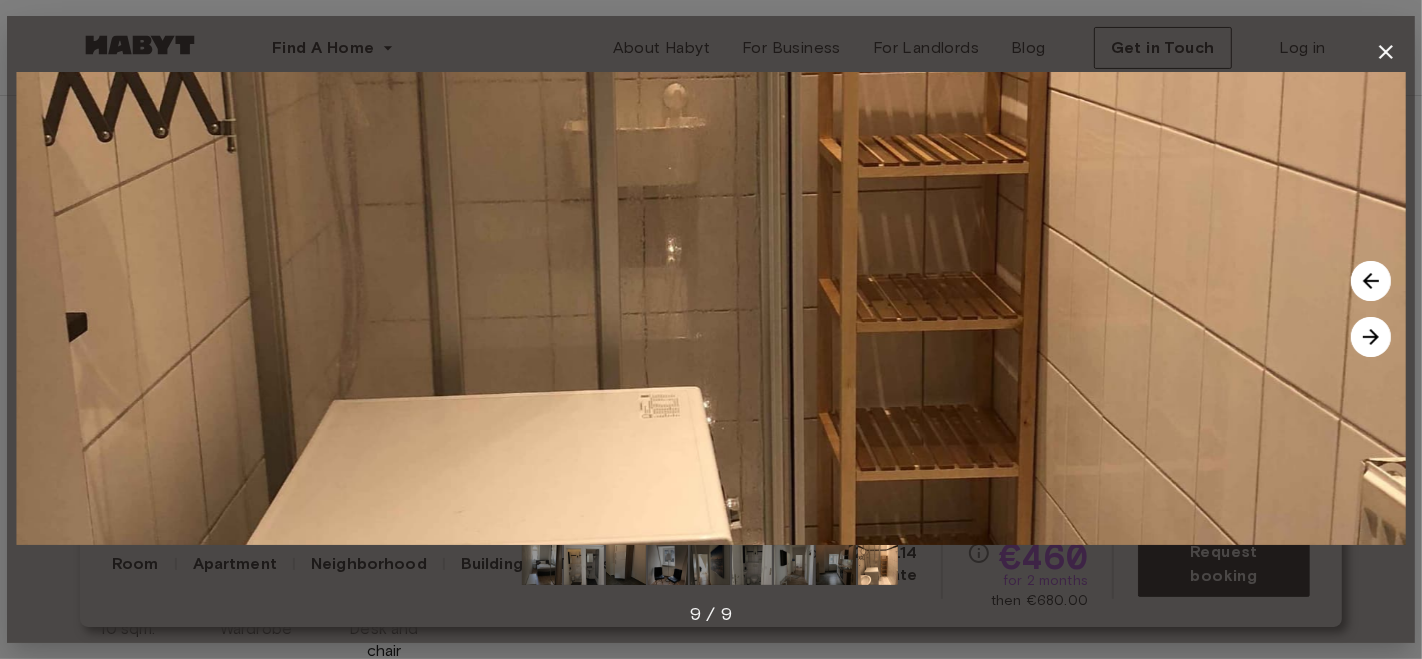 click at bounding box center [1371, 337] 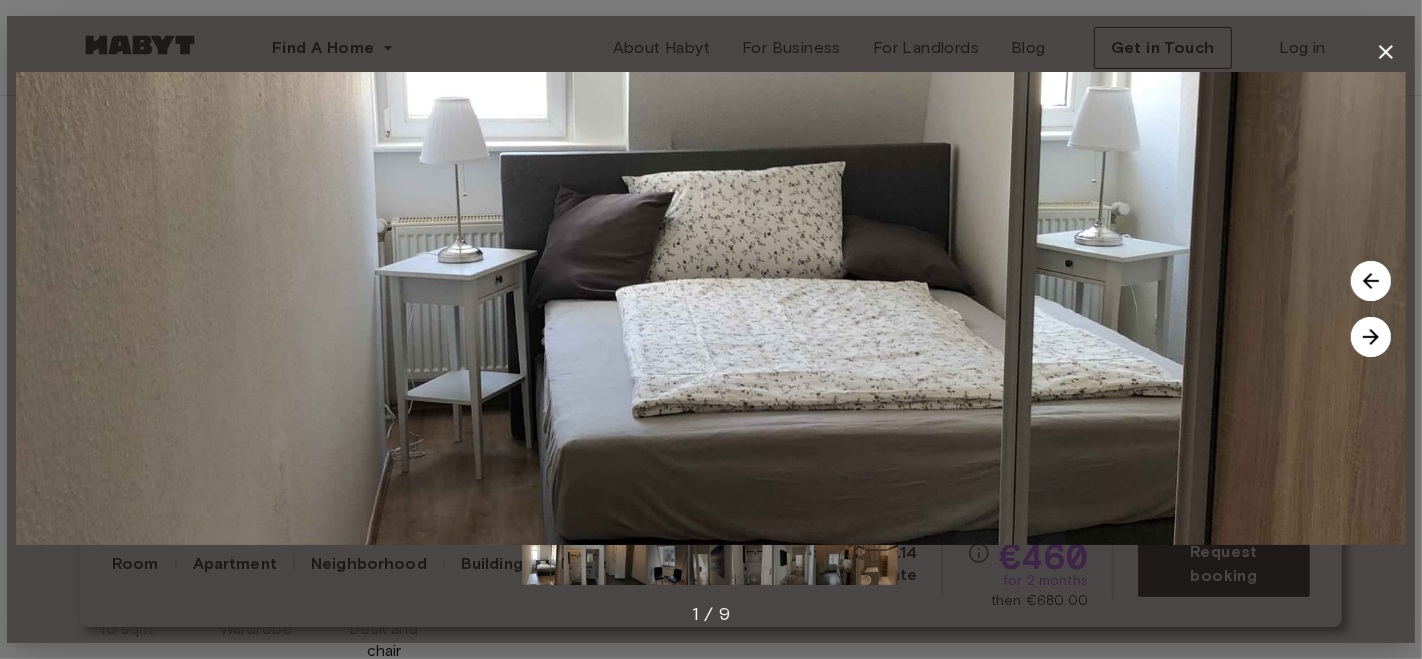 click at bounding box center [1371, 337] 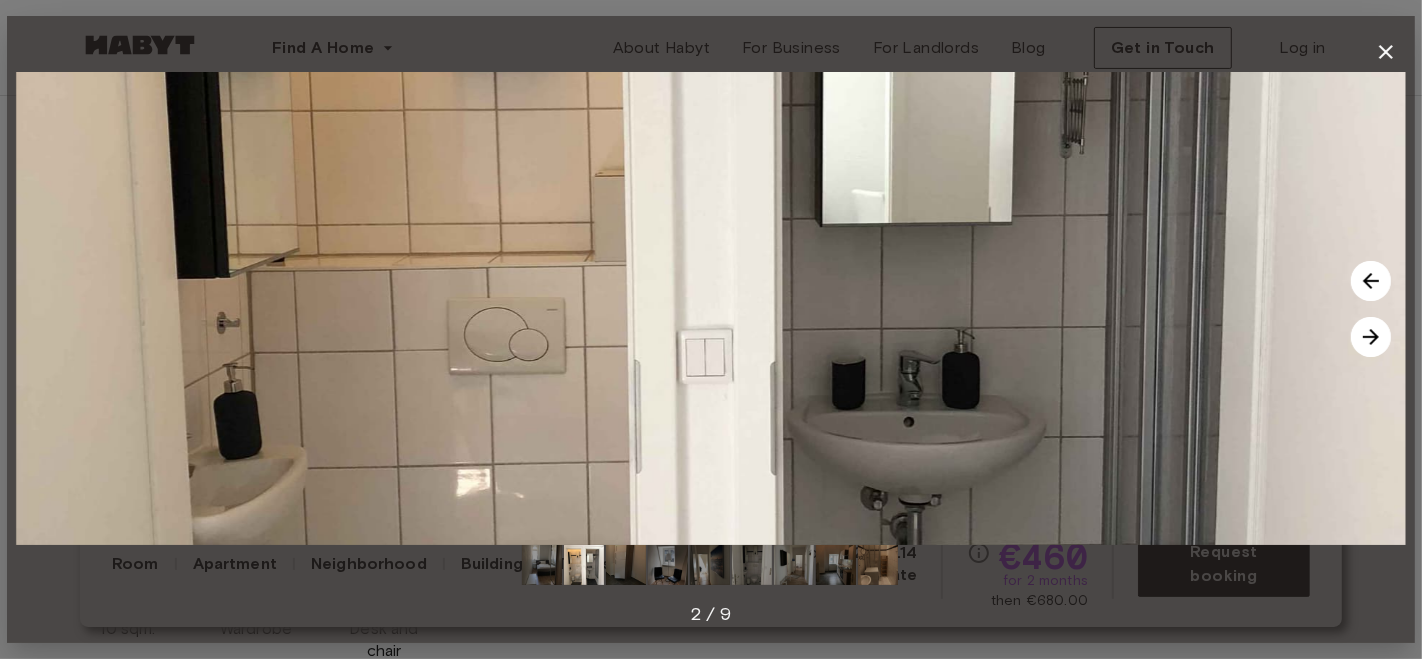 click 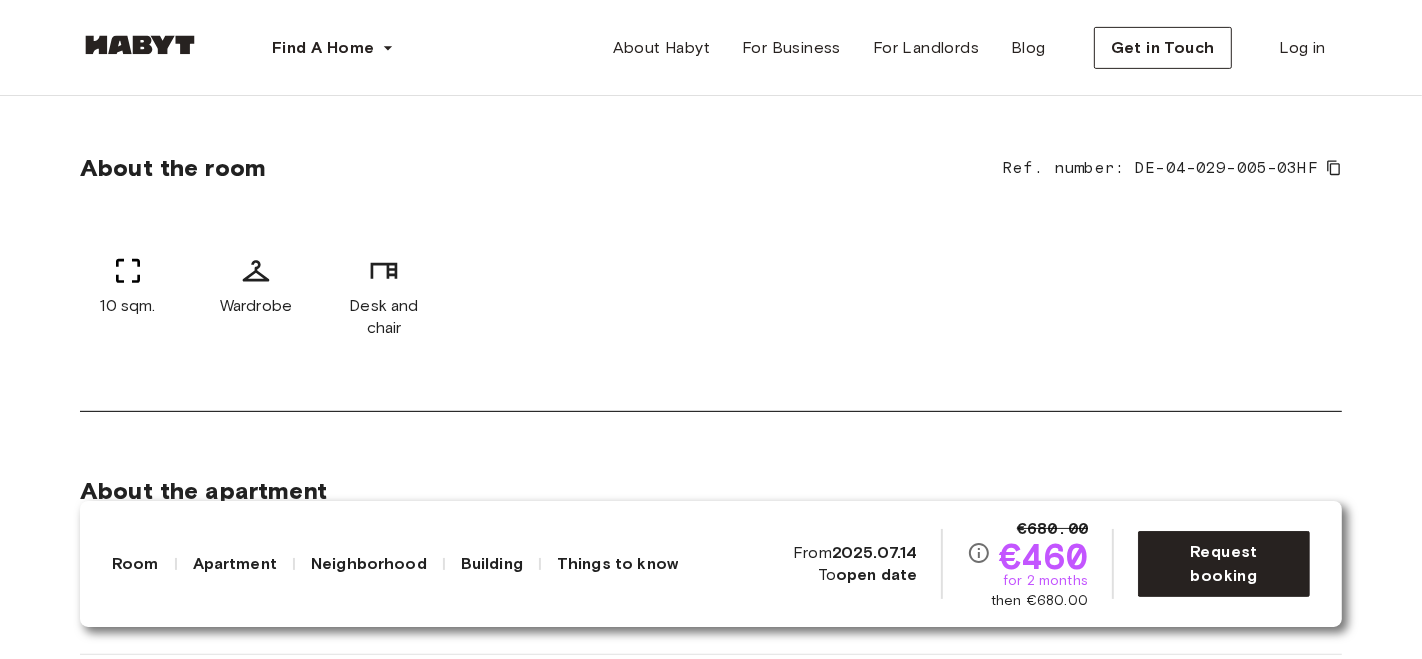 scroll, scrollTop: 0, scrollLeft: 0, axis: both 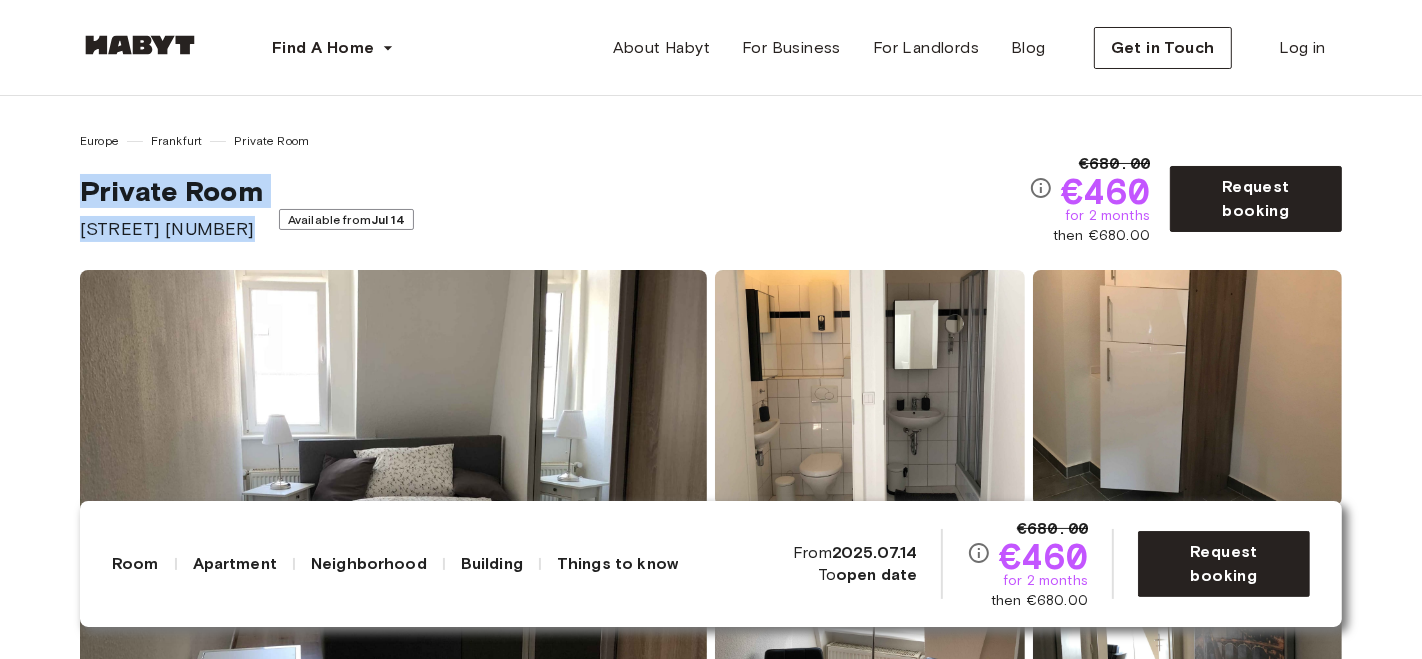 drag, startPoint x: 82, startPoint y: 187, endPoint x: 279, endPoint y: 228, distance: 201.22127 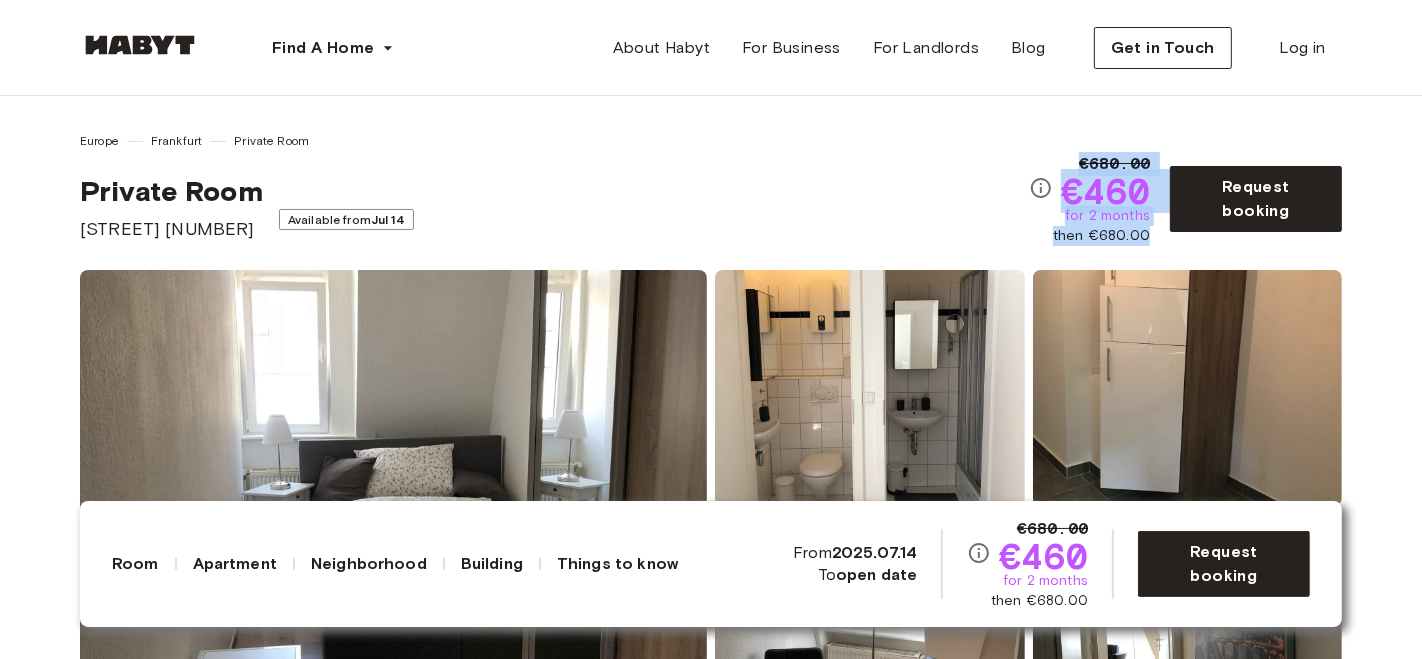 drag, startPoint x: 998, startPoint y: 184, endPoint x: 1157, endPoint y: 244, distance: 169.9441 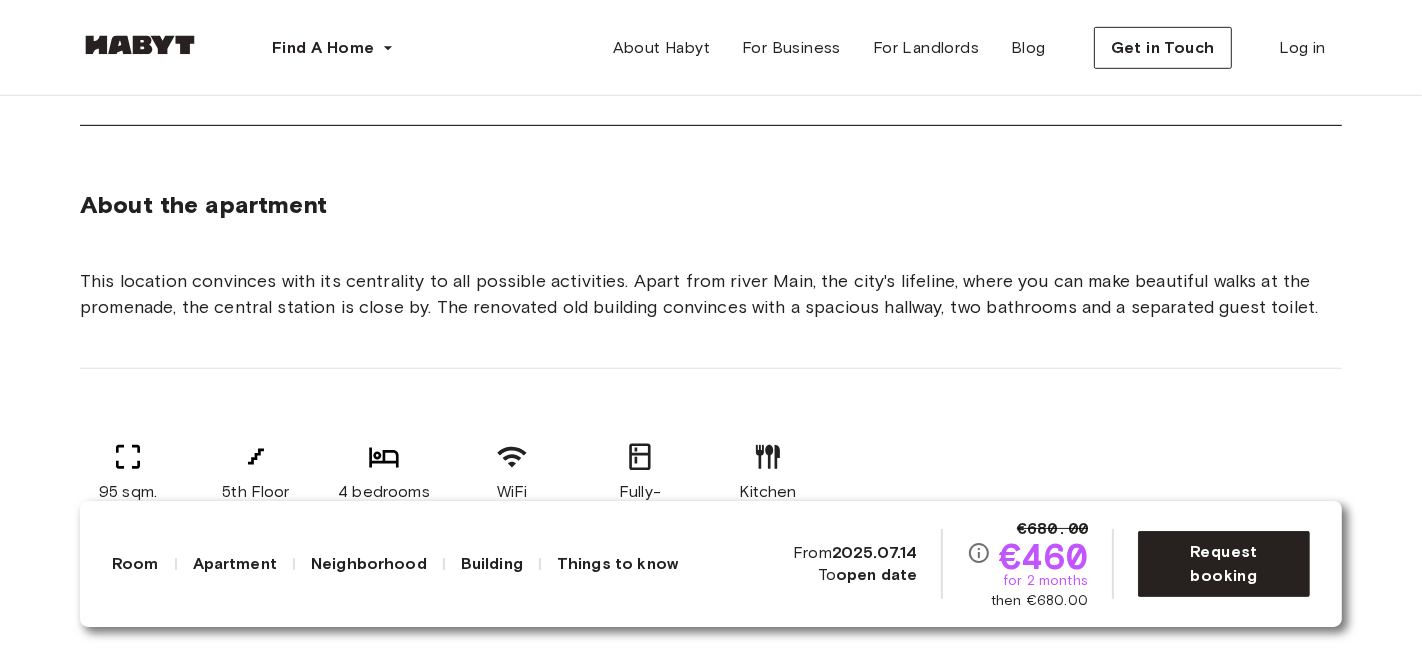 scroll, scrollTop: 953, scrollLeft: 0, axis: vertical 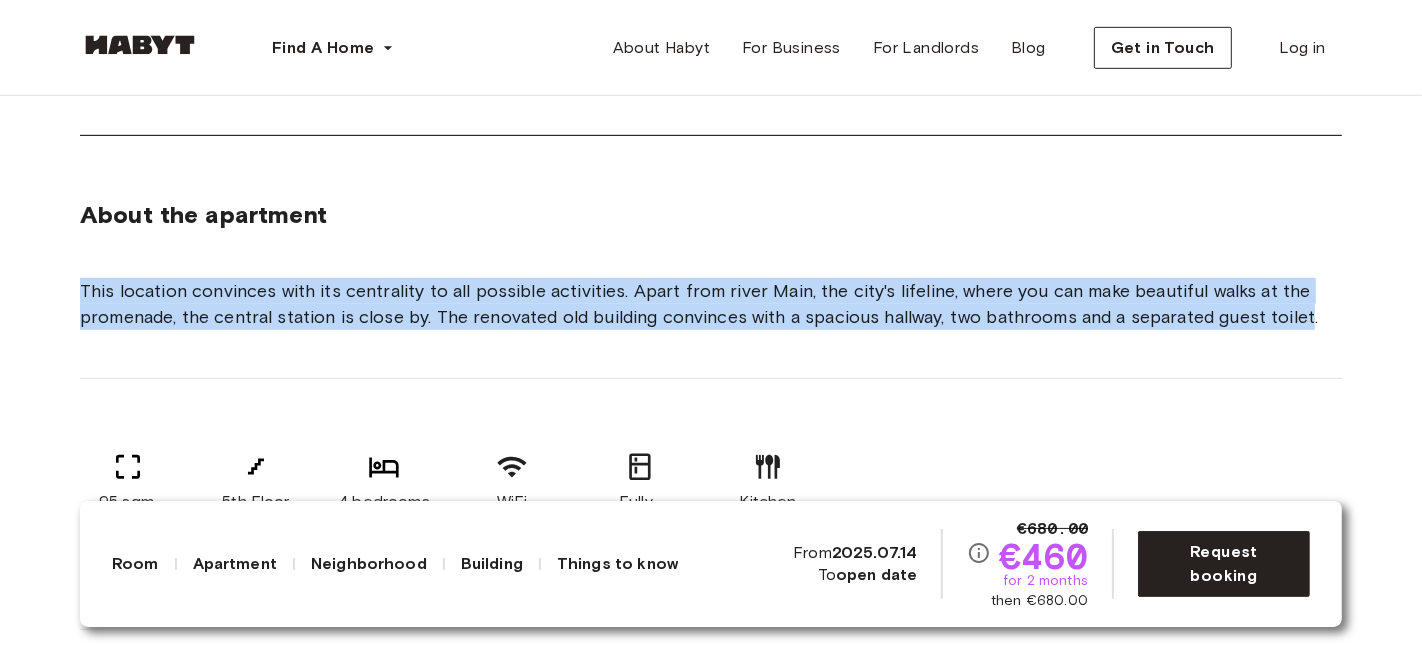 drag, startPoint x: 72, startPoint y: 284, endPoint x: 1308, endPoint y: 324, distance: 1236.6471 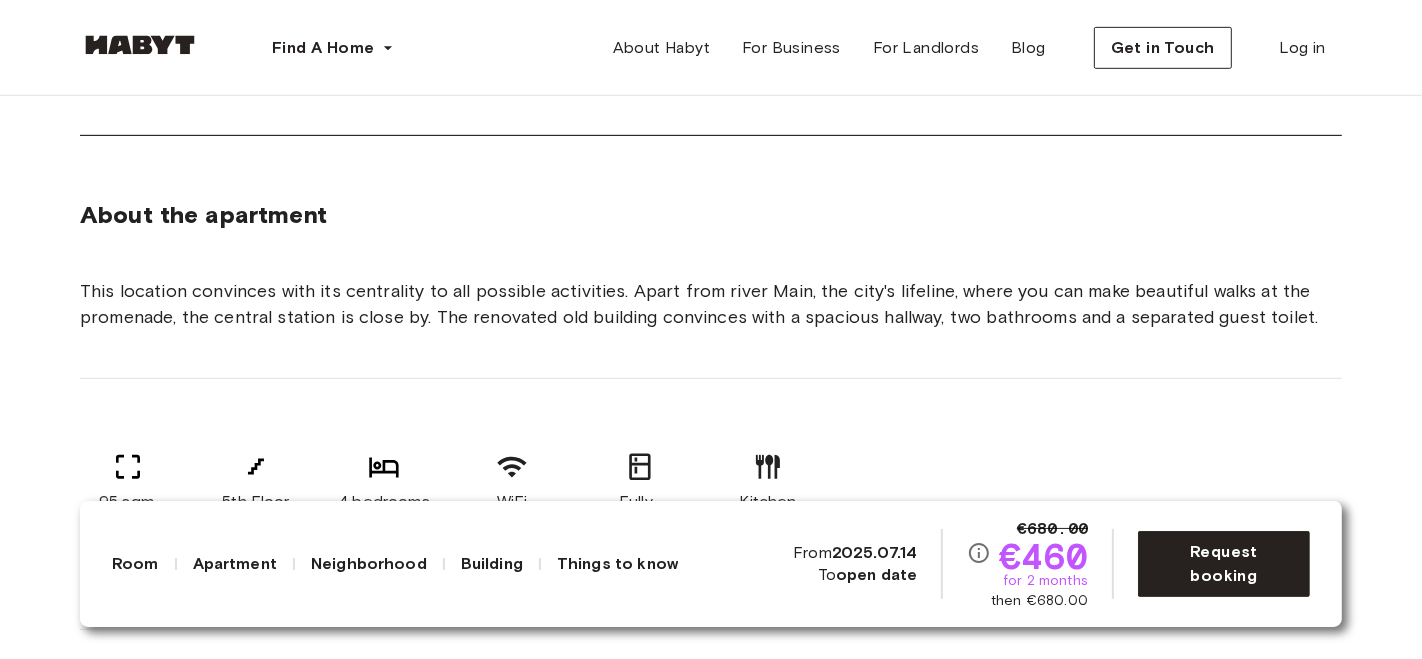 click on "About the apartment This location convinces with its centrality to all possible activities. Apart from river [RIVER] , the city's lifeline, where you can make beautiful walks at the promenade, the central station is close by. The renovated old building convinces with a spacious hallway, two bathrooms and a separated guest toilet. 95 sqm. 5th Floor 4 bedrooms WiFi Fully-equipped kitchen Kitchen utensils All rooms in this apartment [STREET] [NUMBER] 12 sqm. 4 bedrooms 5th Floor From [DATE] [PRICE] monthly [STREET] [NUMBER] 10 sqm. 4 bedrooms 5th Floor From [DATE] [PRICE] monthly [STREET] [NUMBER] 14 sqm. 4 bedrooms 5th Floor From [DATE] [PRICE] monthly [STREET] [NUMBER] 12 sqm. 4 bedrooms 5th Floor From [DATE] [PRICE] monthly" at bounding box center (711, 544) 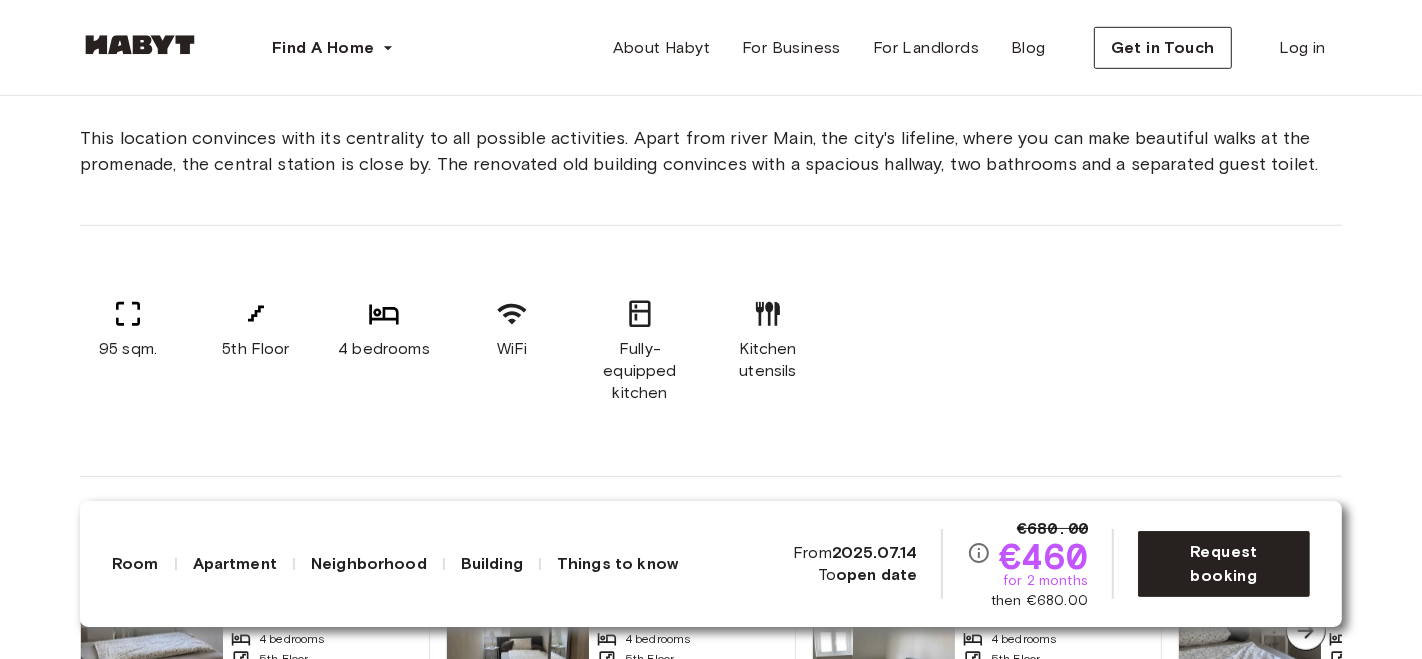 scroll, scrollTop: 1108, scrollLeft: 0, axis: vertical 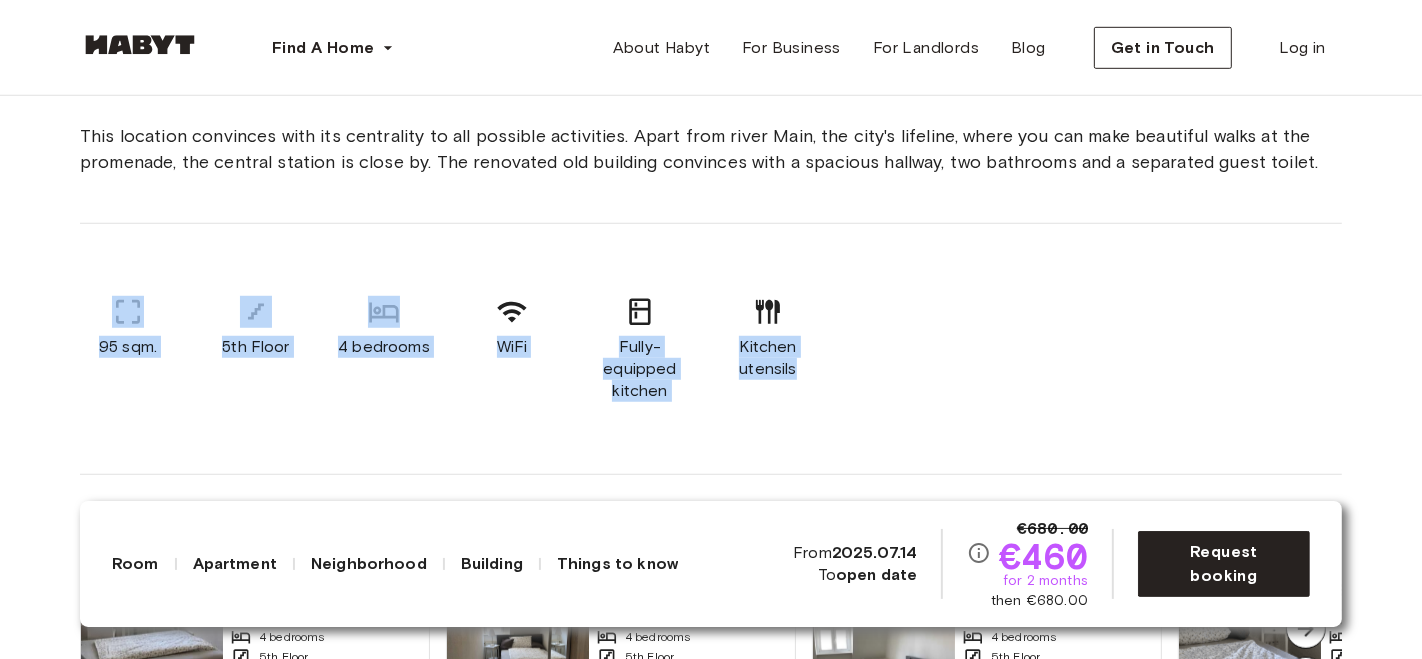 drag, startPoint x: 85, startPoint y: 292, endPoint x: 865, endPoint y: 379, distance: 784.8369 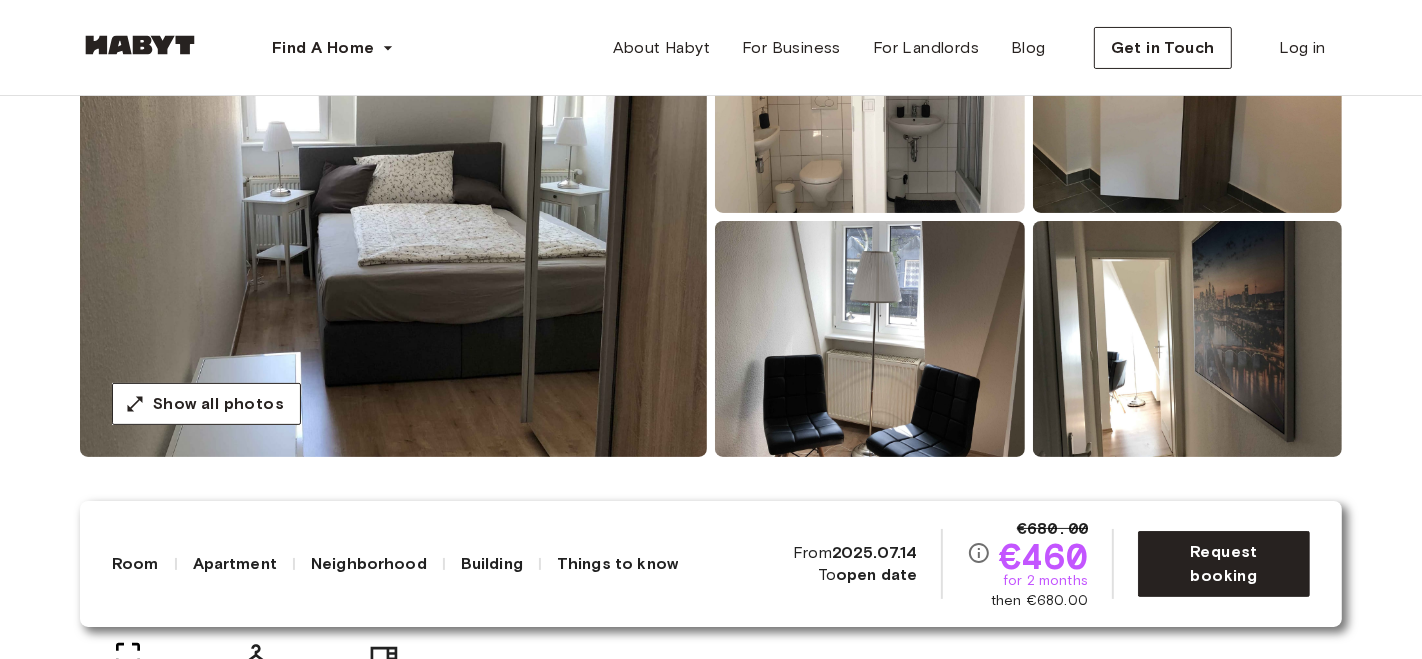 scroll, scrollTop: 290, scrollLeft: 0, axis: vertical 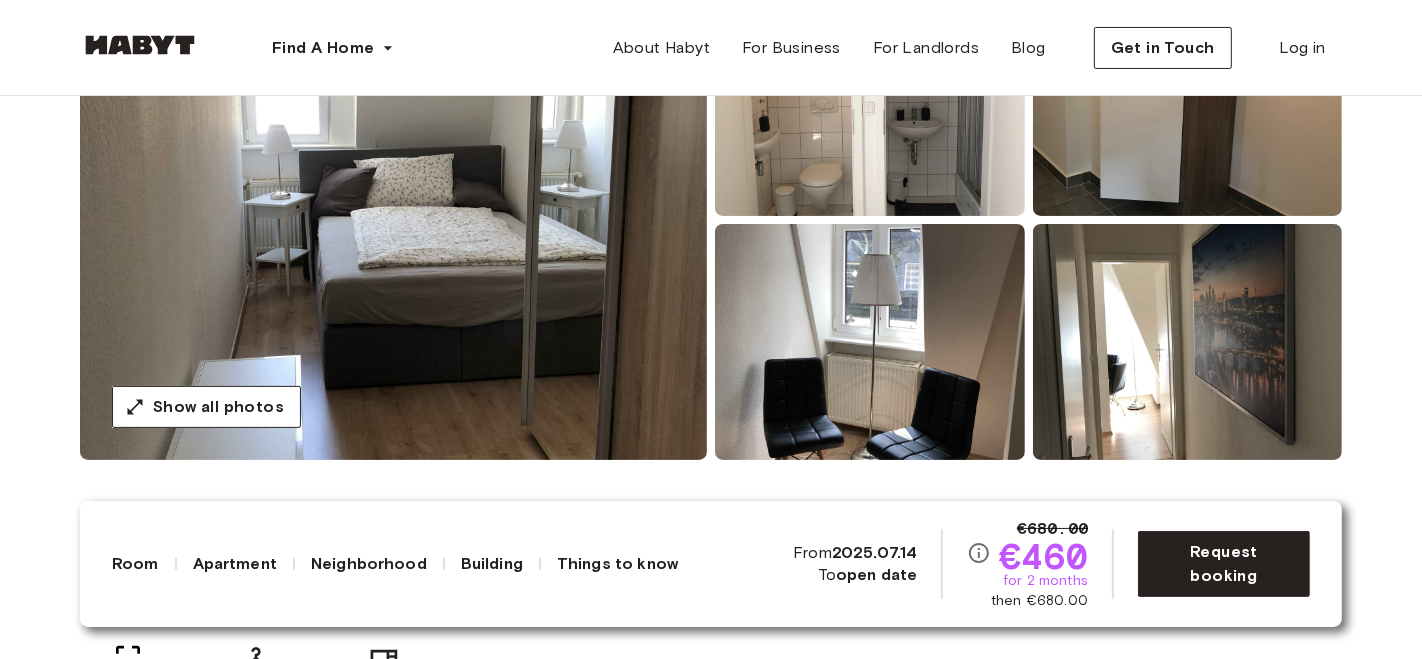 click at bounding box center [393, 220] 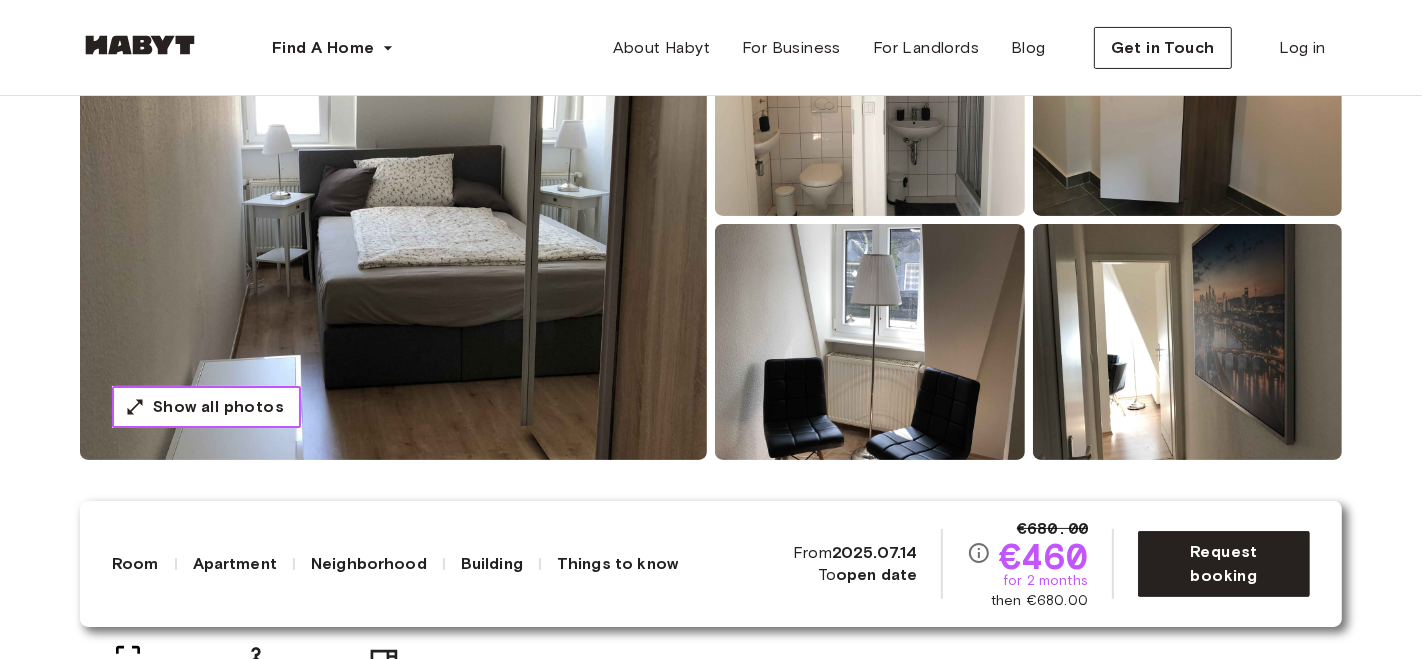 click on "Show all photos" at bounding box center [206, 407] 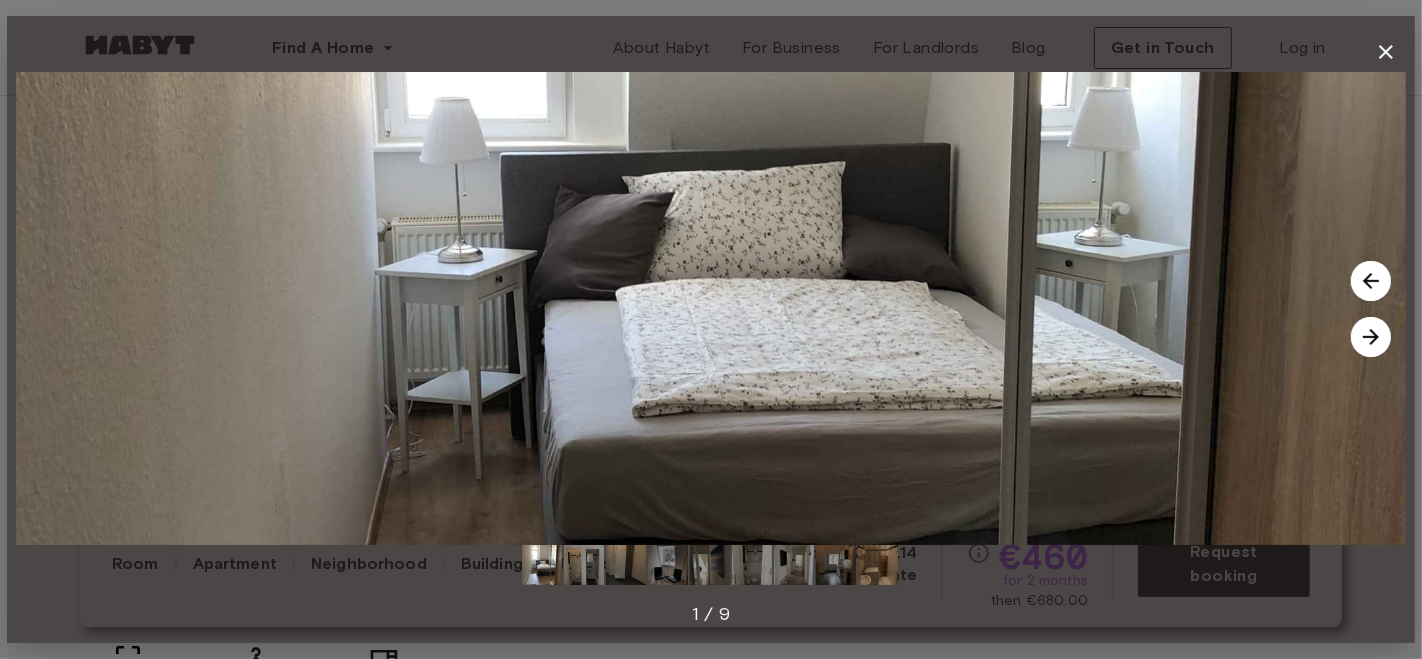 click at bounding box center [1371, 337] 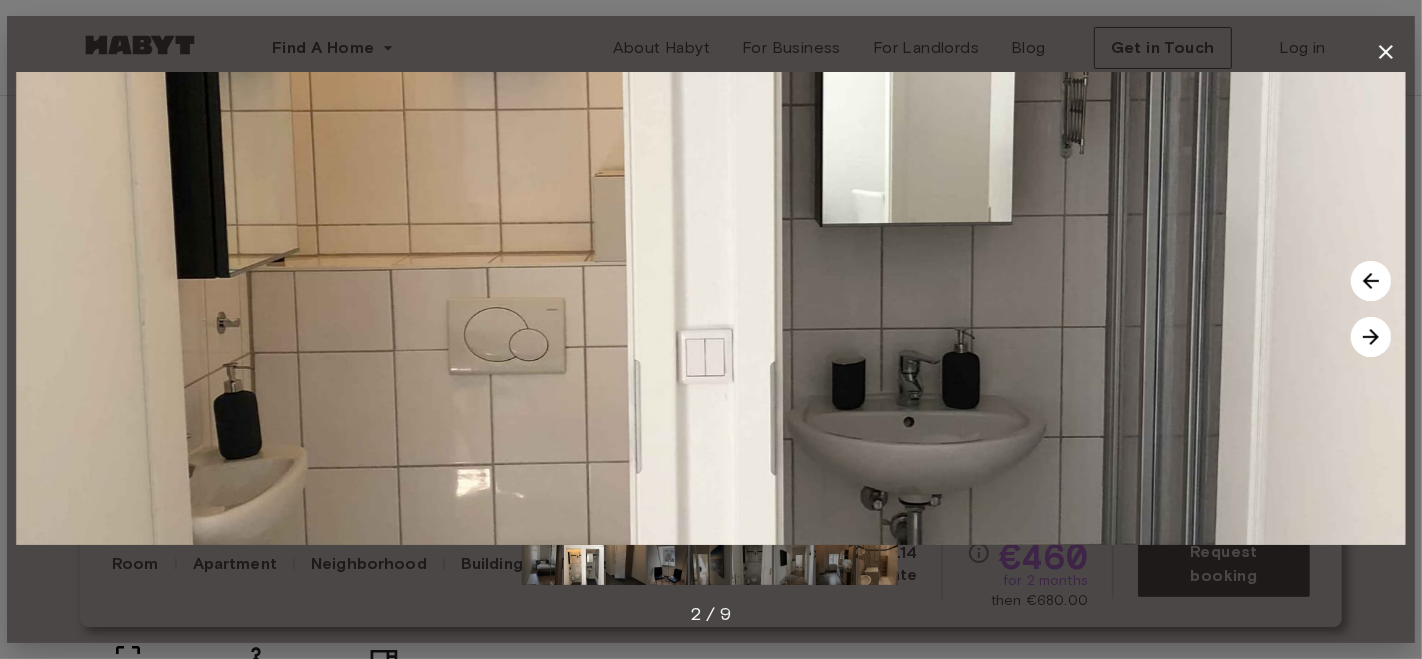 click at bounding box center (1371, 337) 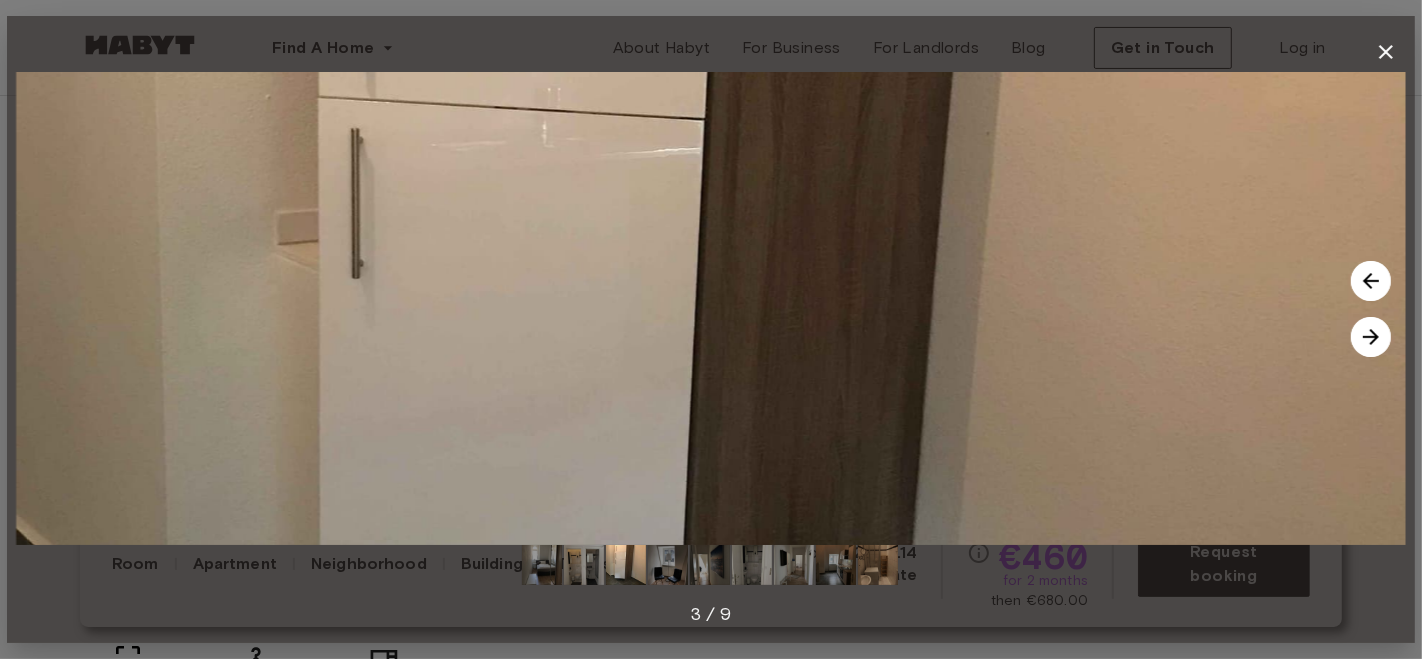 click at bounding box center [1371, 337] 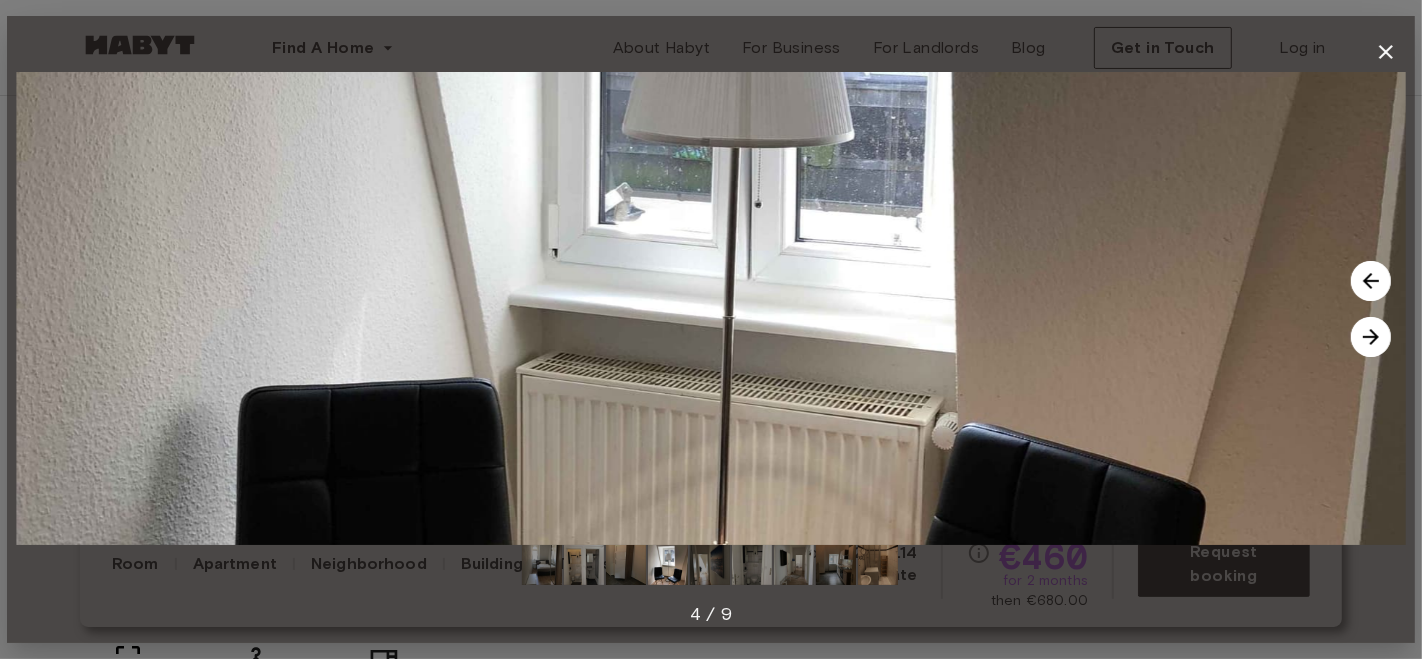 click at bounding box center [1371, 337] 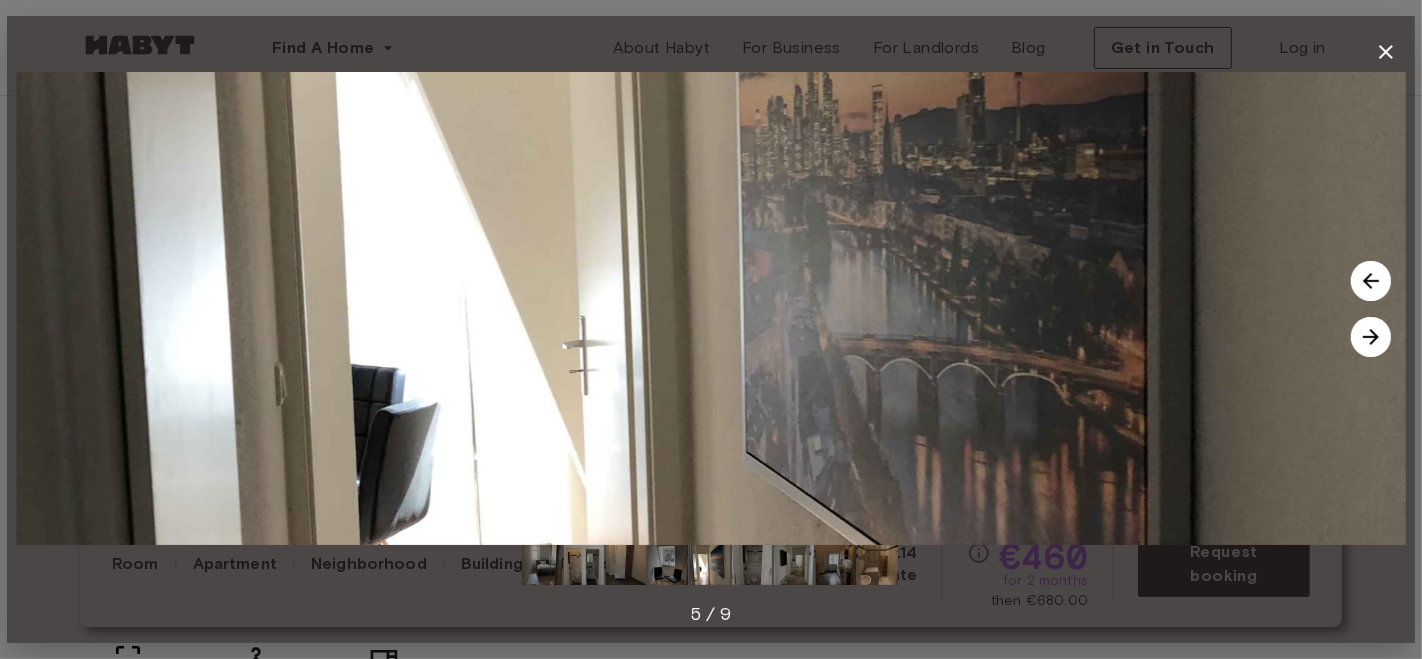 click at bounding box center (1371, 337) 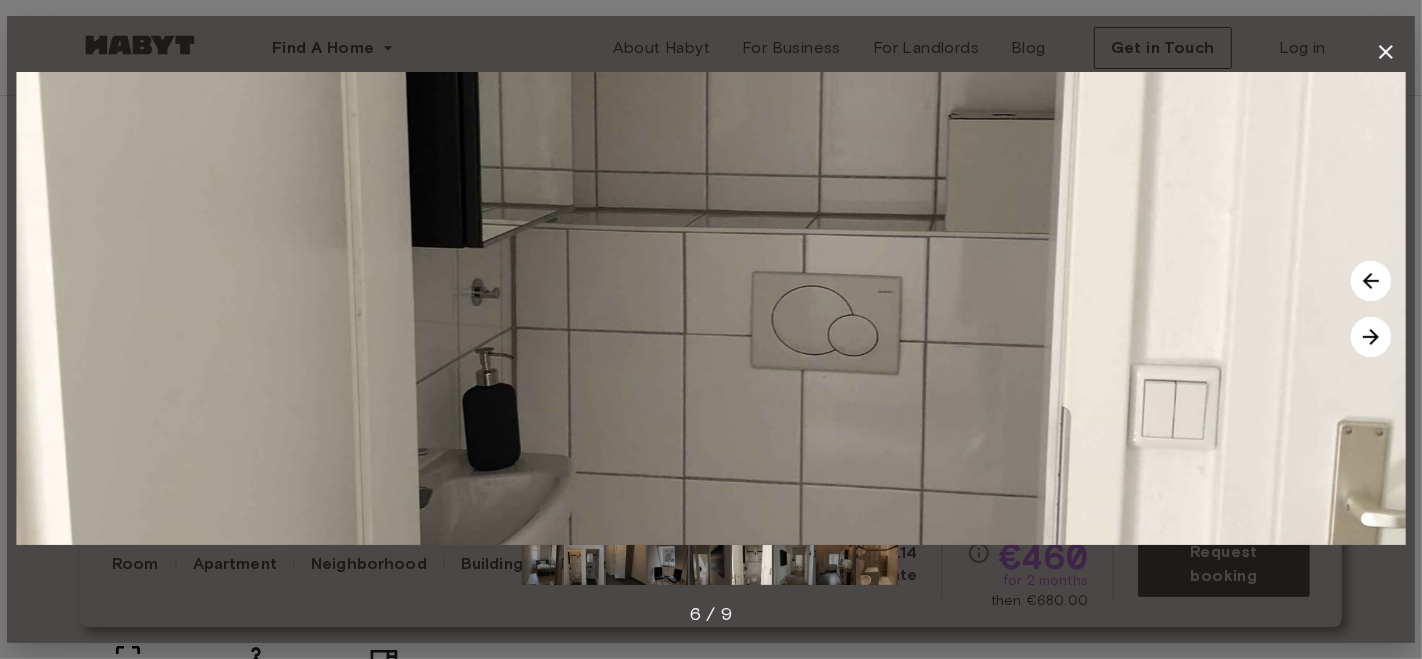 click at bounding box center (1371, 337) 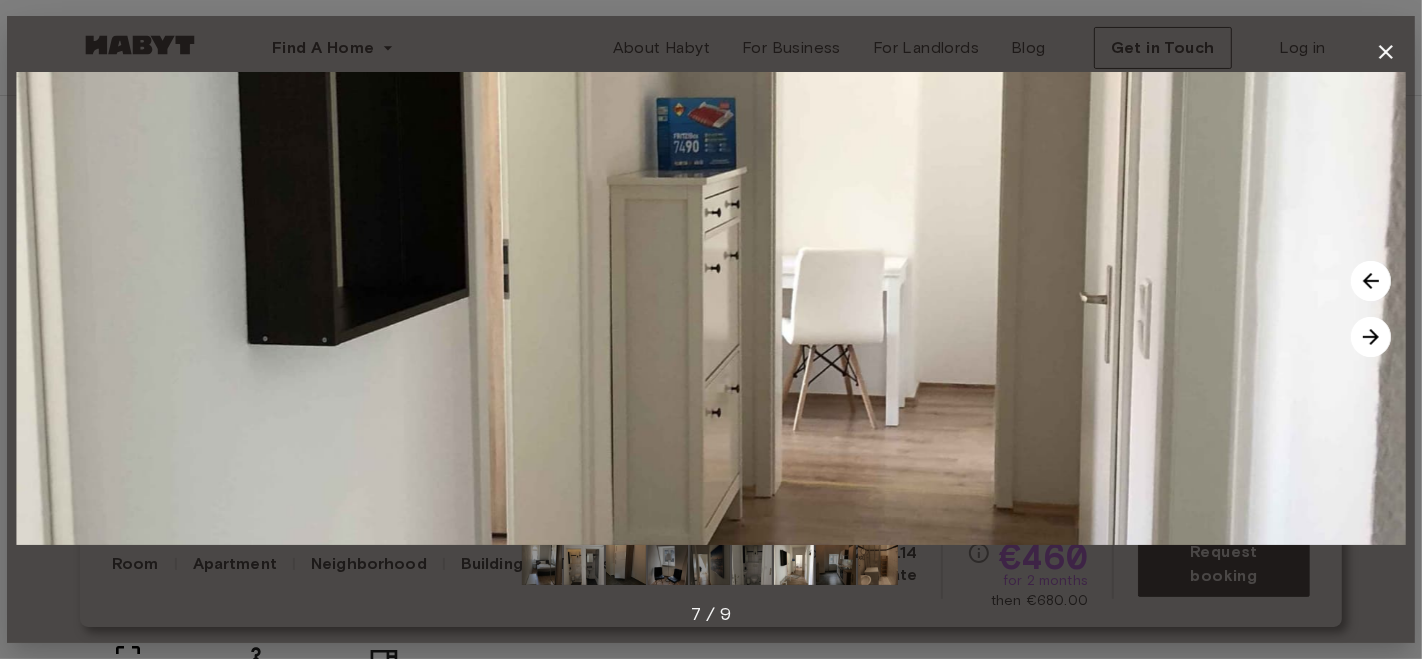 click at bounding box center [1371, 337] 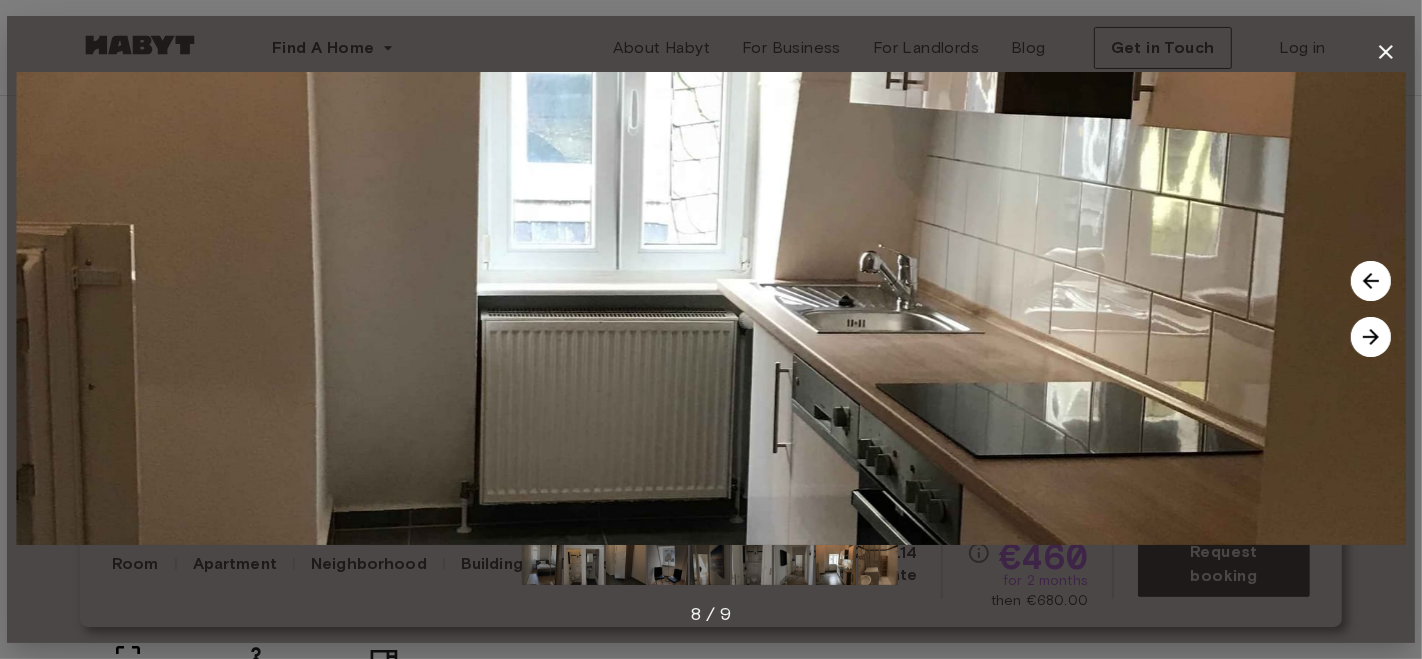 click at bounding box center [1371, 337] 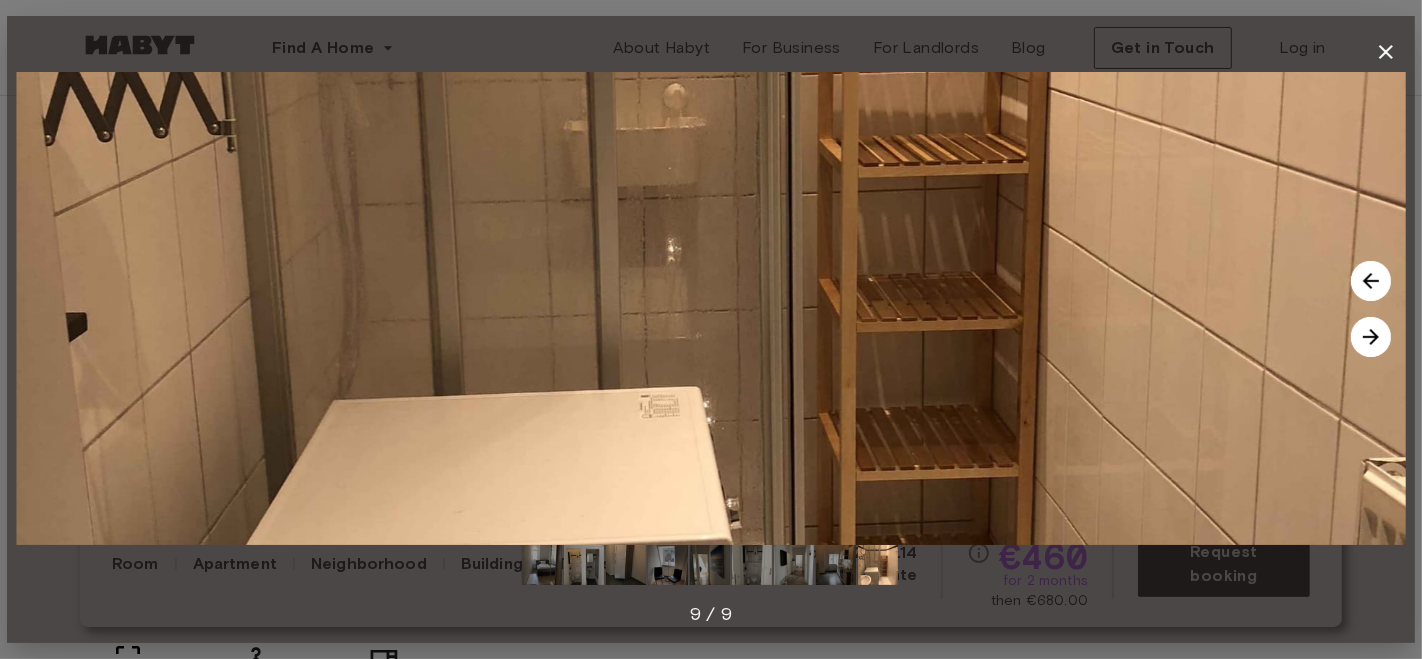 click at bounding box center [1371, 337] 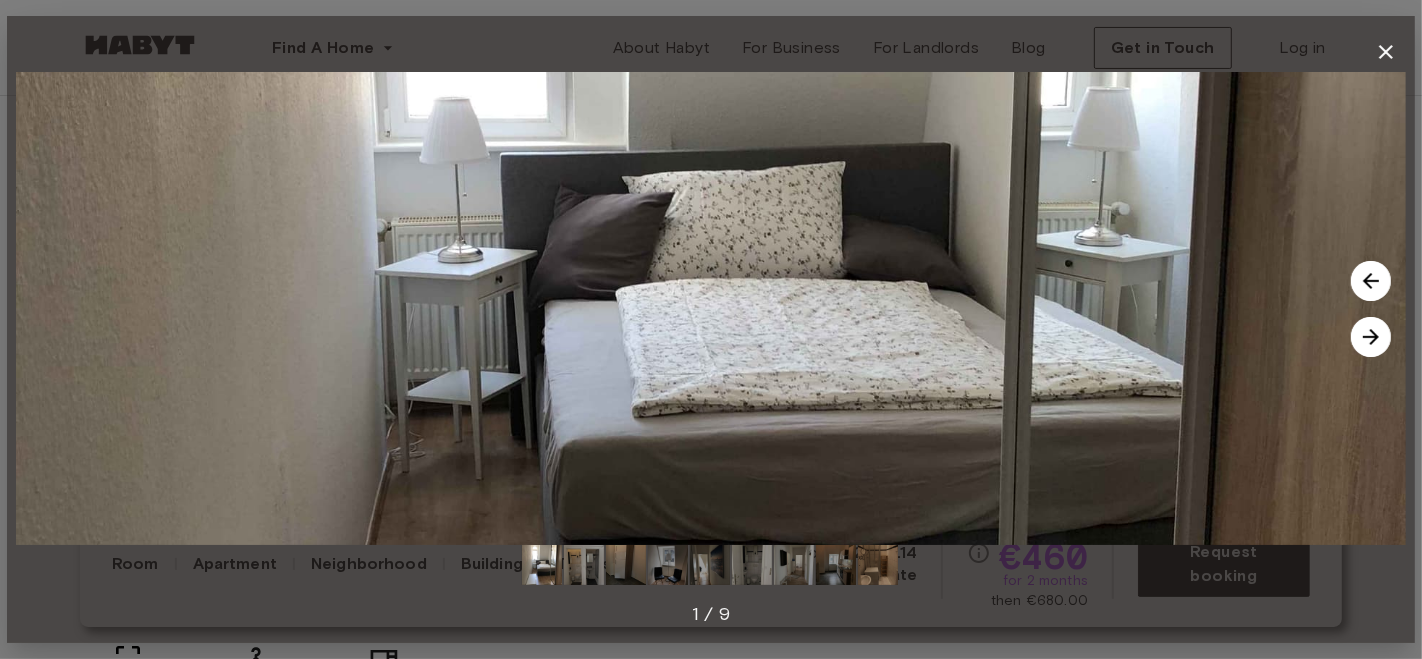 click at bounding box center [1371, 337] 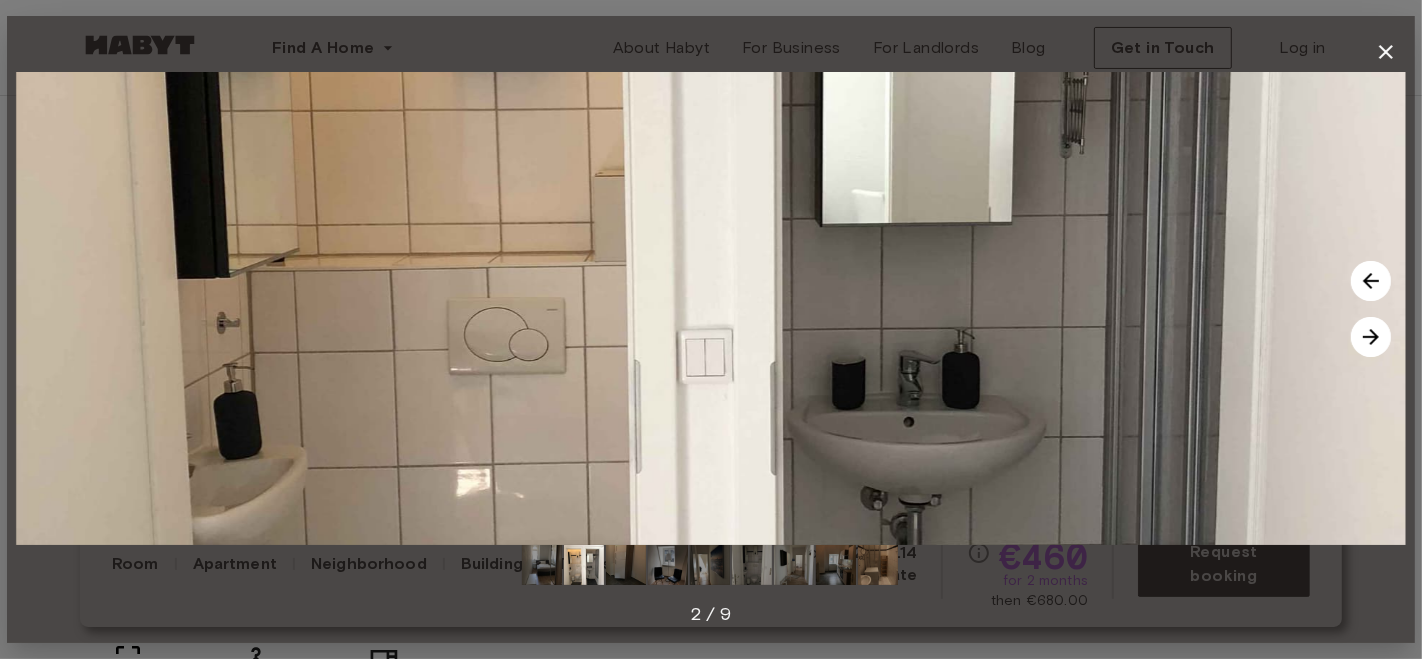 click at bounding box center [1371, 337] 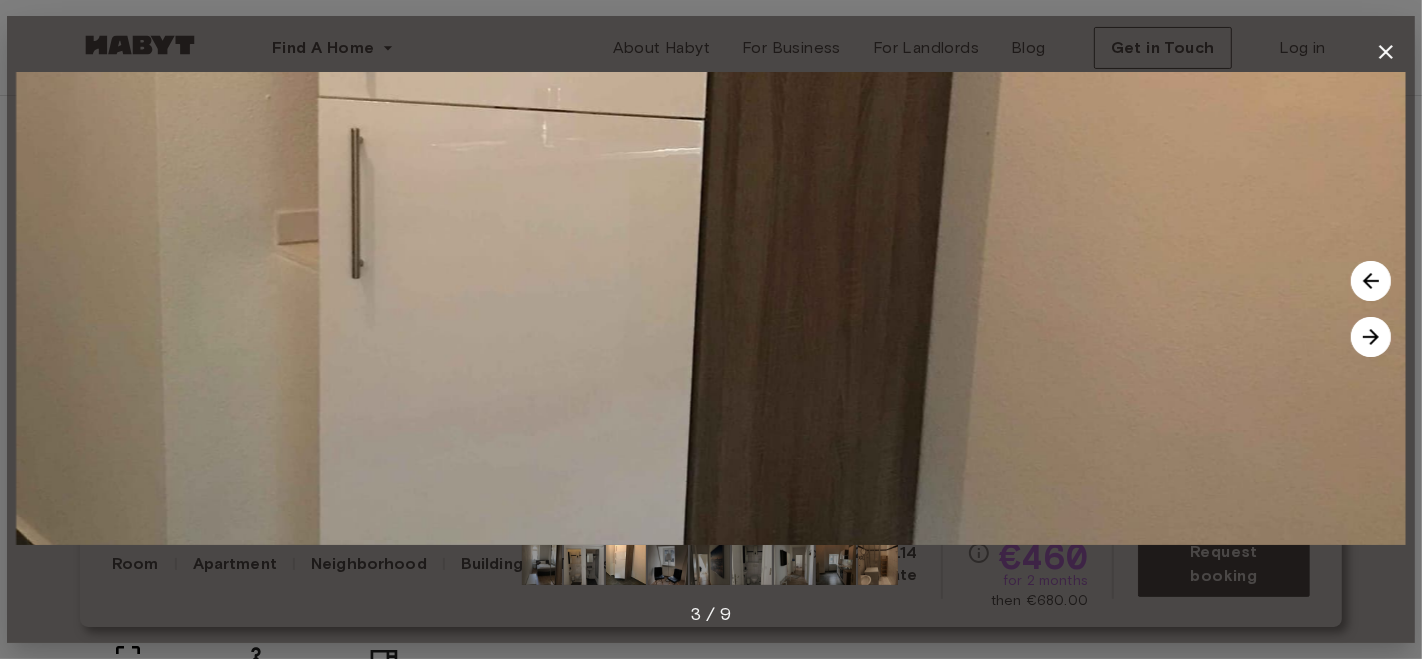click at bounding box center (1371, 337) 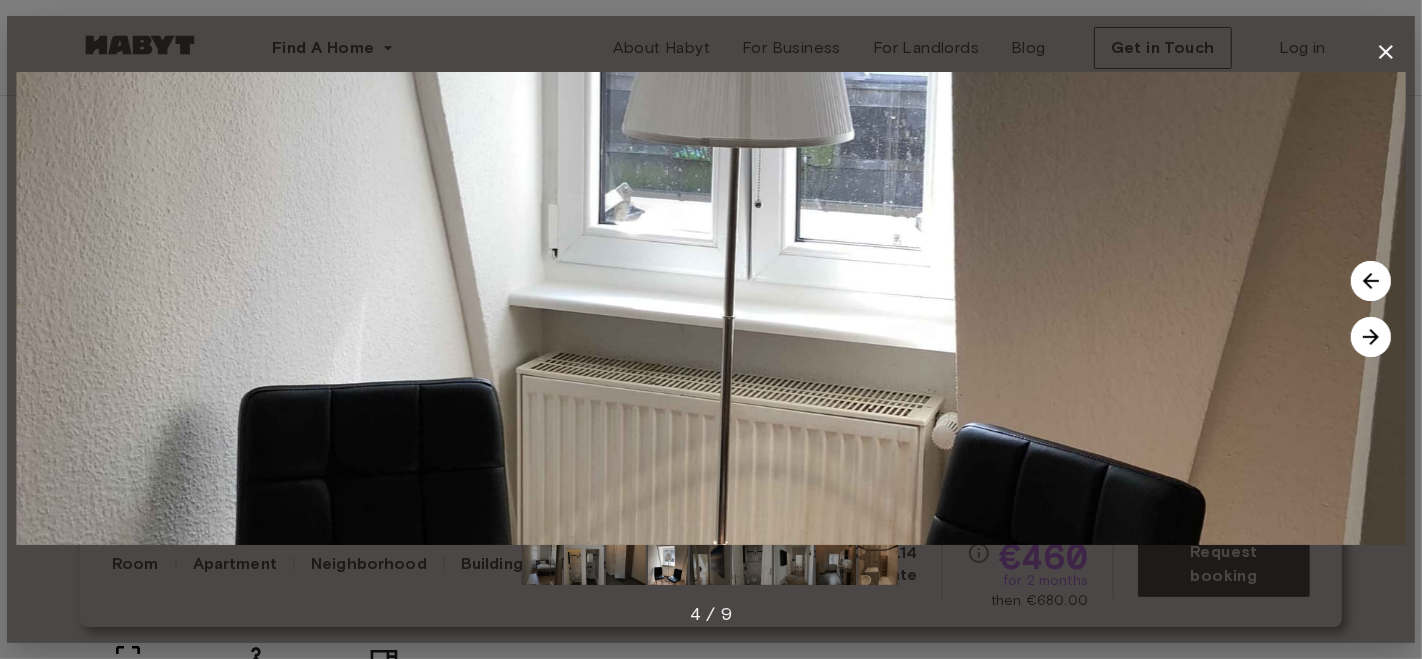 click at bounding box center (1371, 337) 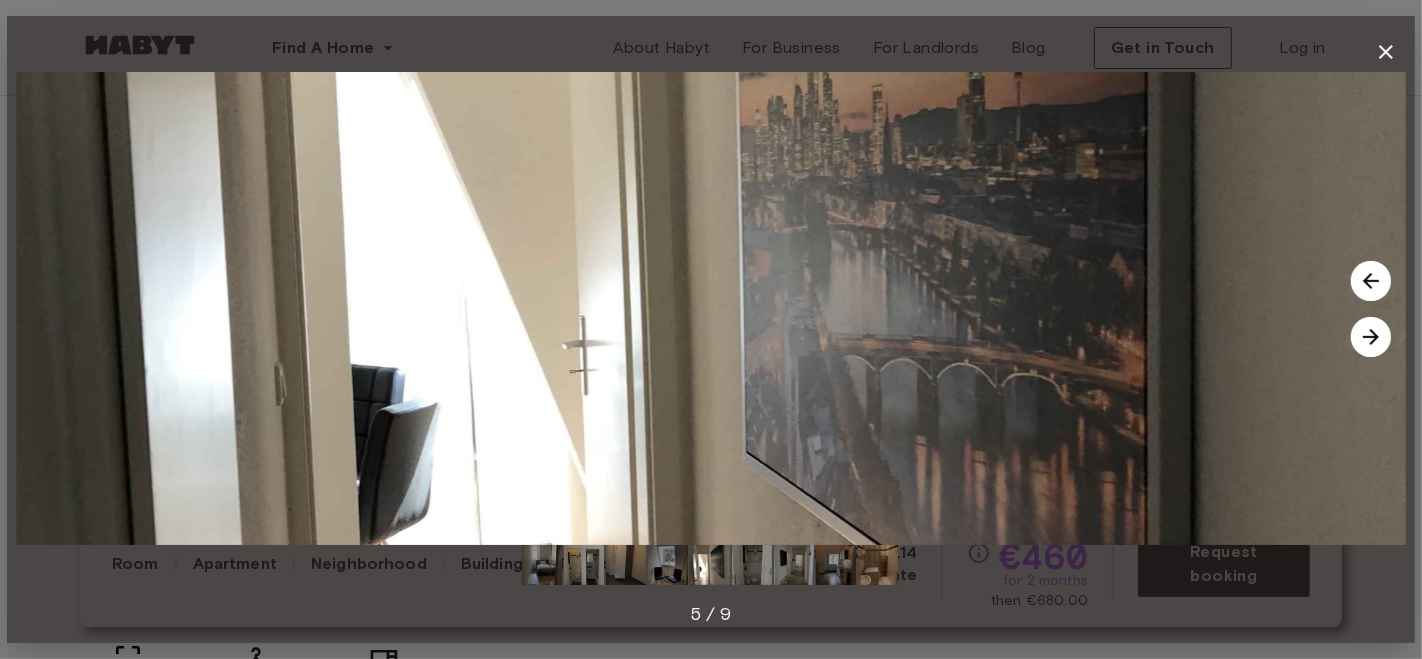 click at bounding box center [1371, 337] 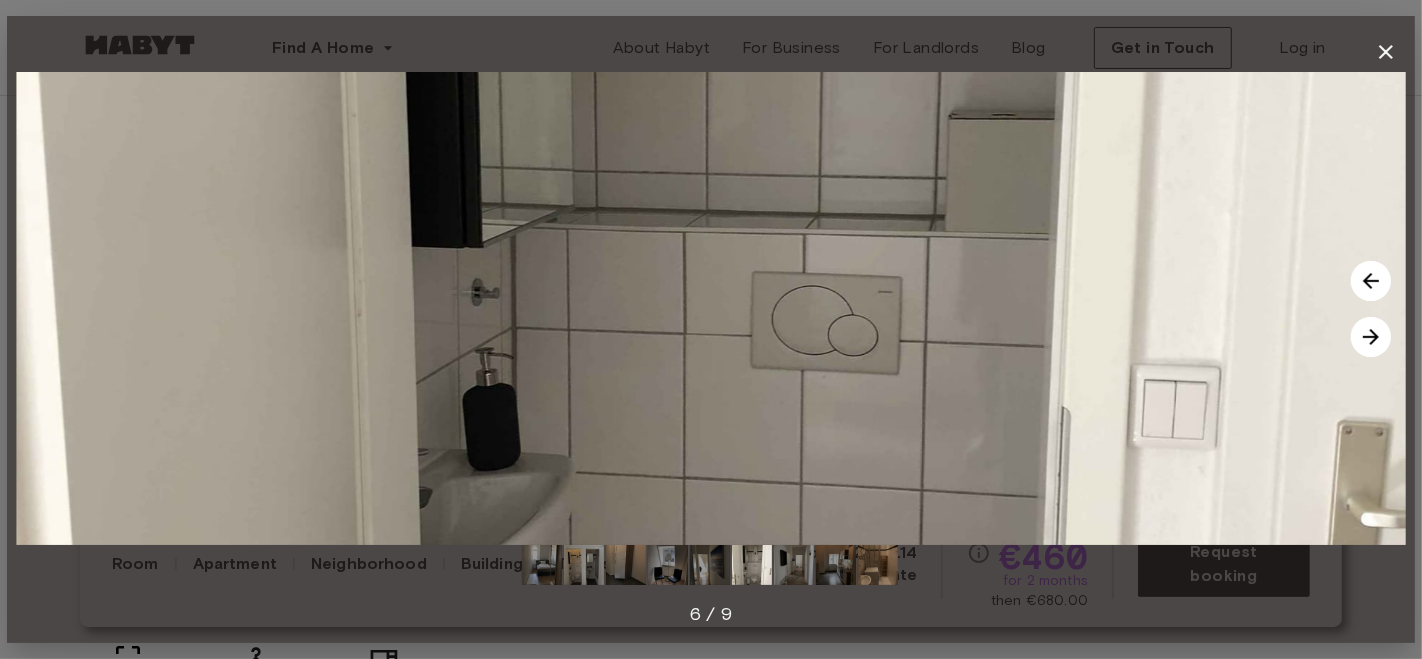 click at bounding box center (1371, 337) 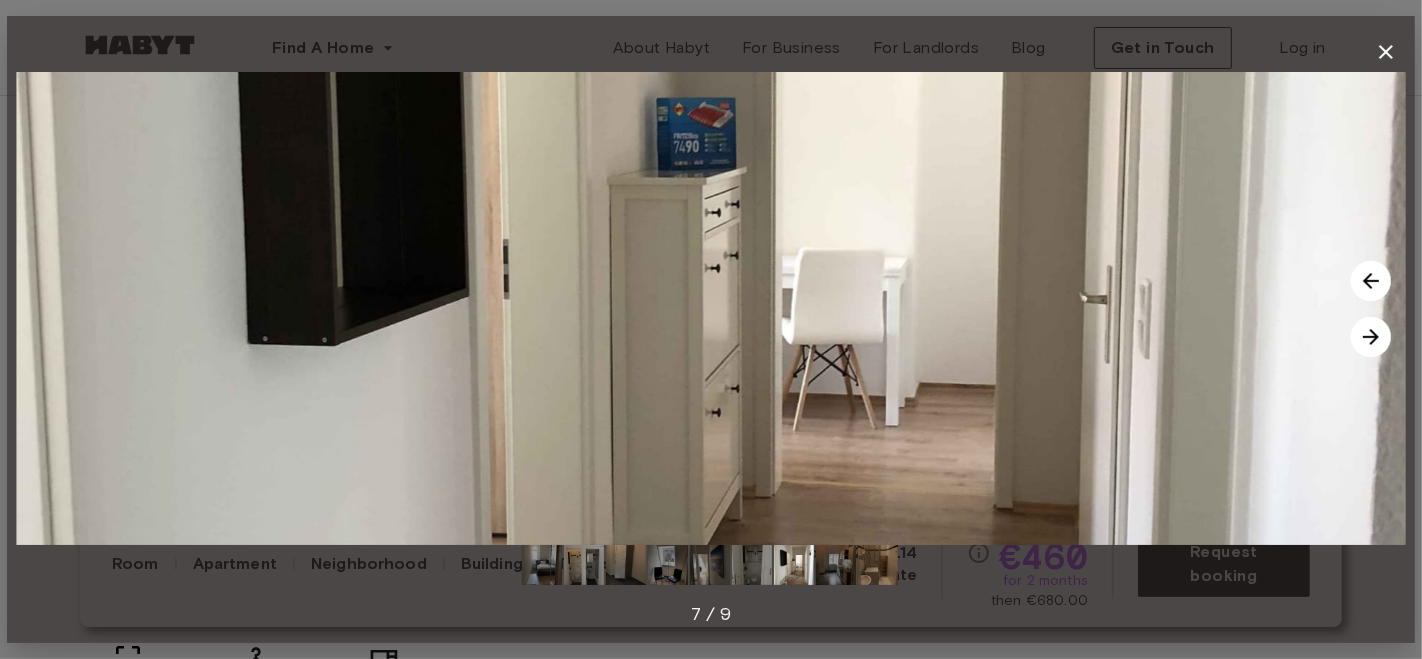 click at bounding box center (711, 308) 